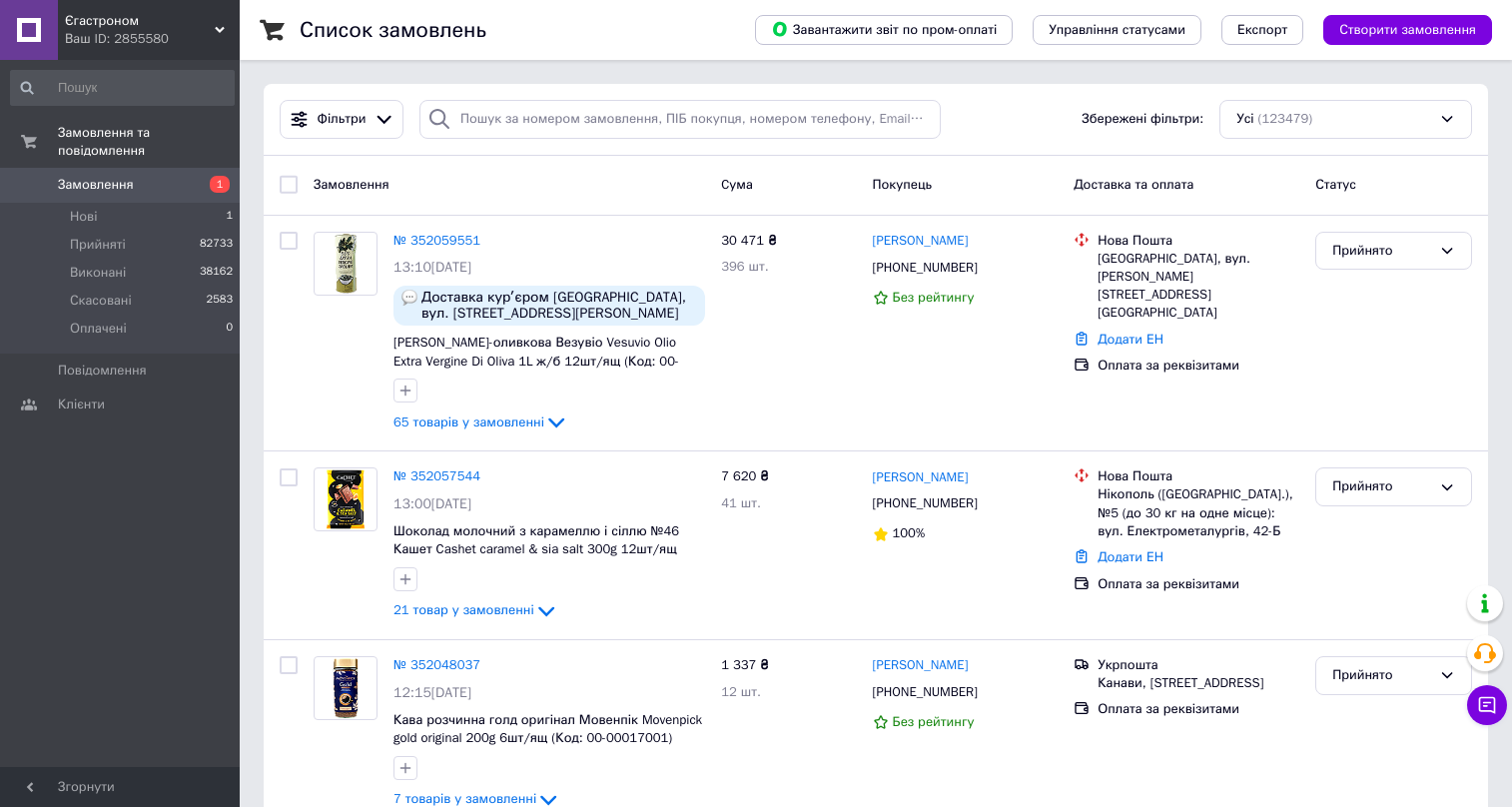 scroll, scrollTop: 0, scrollLeft: 0, axis: both 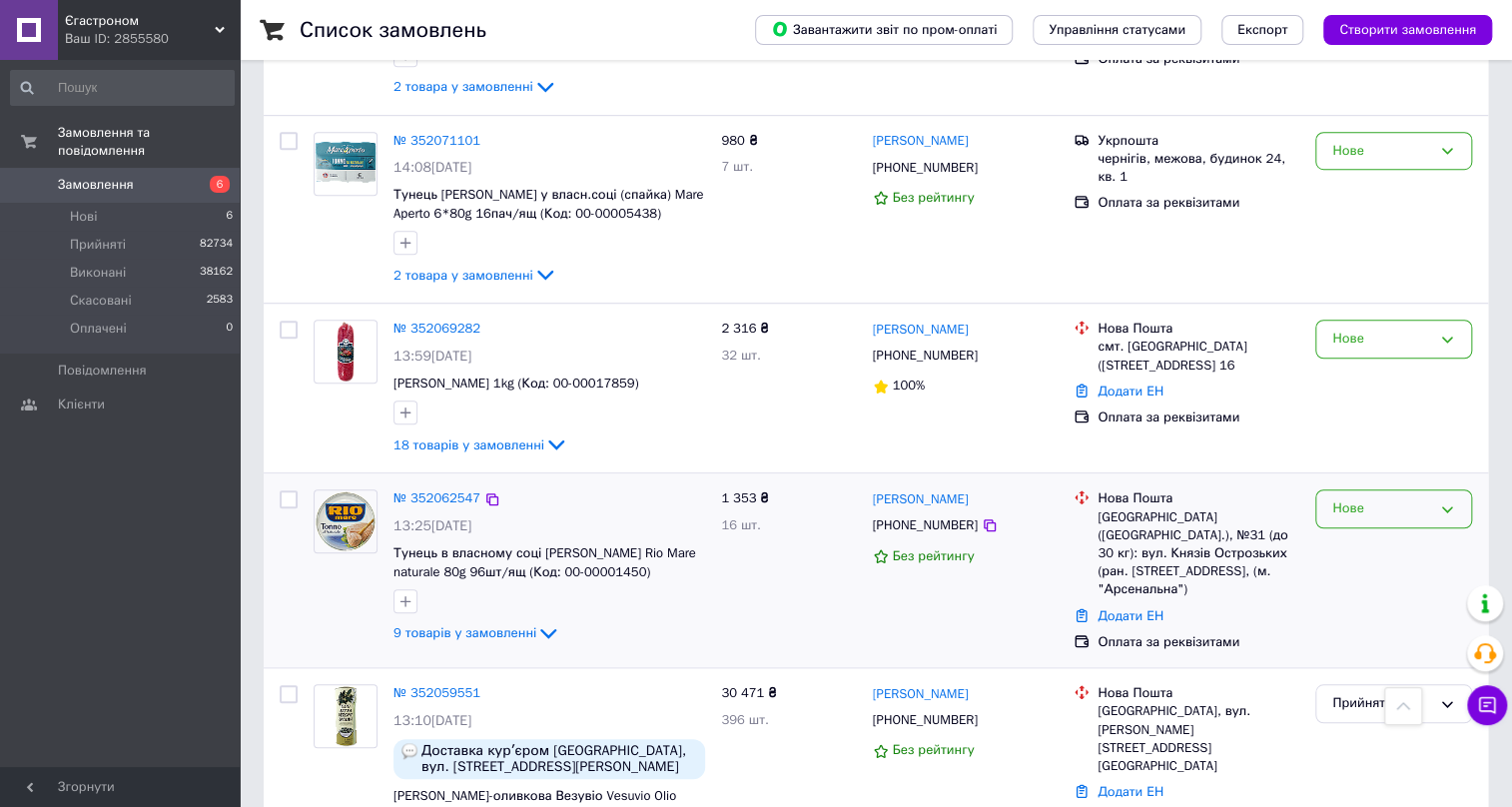 click on "Нове" at bounding box center (1393, 508) 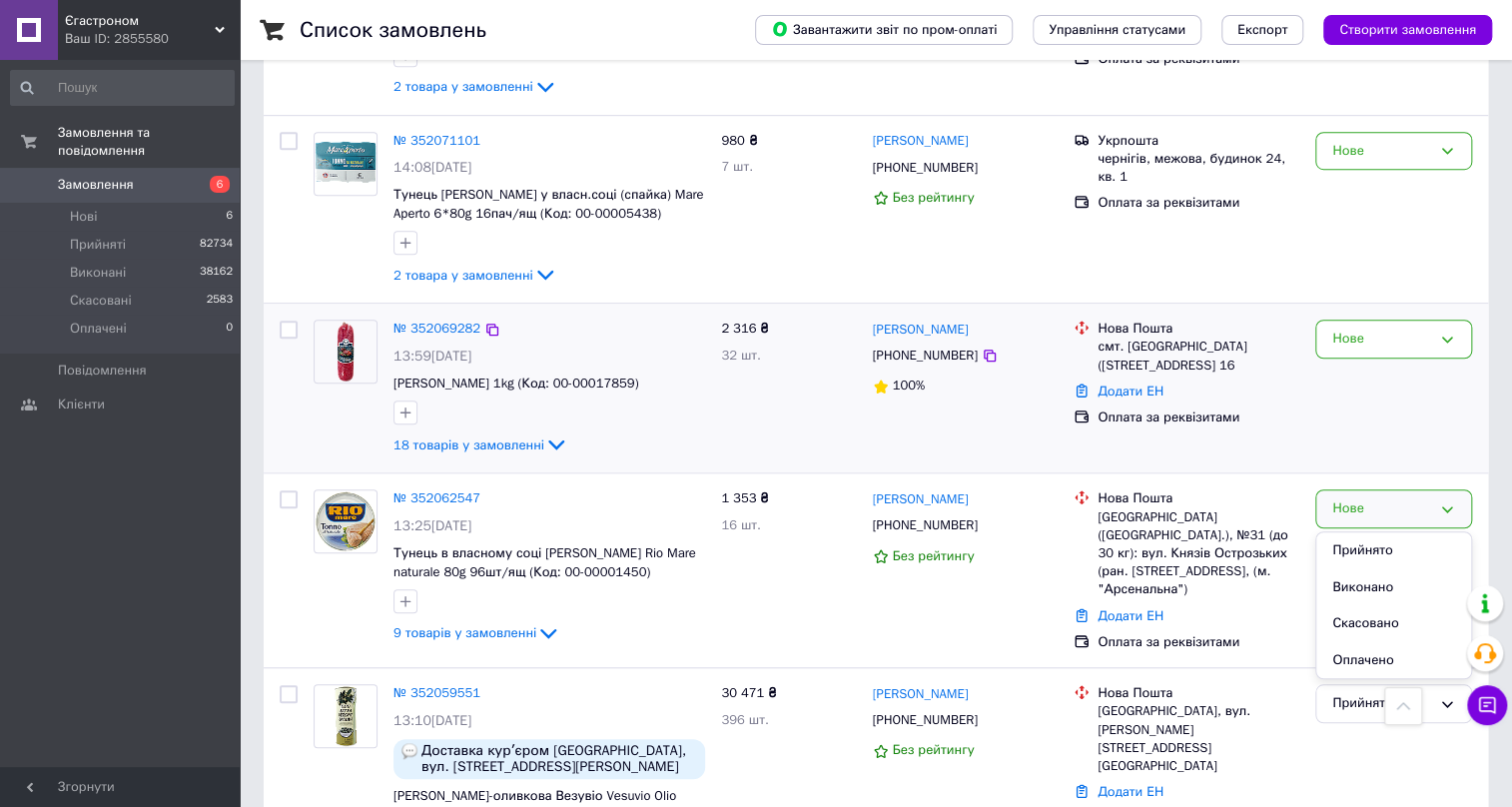 drag, startPoint x: 1384, startPoint y: 557, endPoint x: 1381, endPoint y: 369, distance: 188.0239 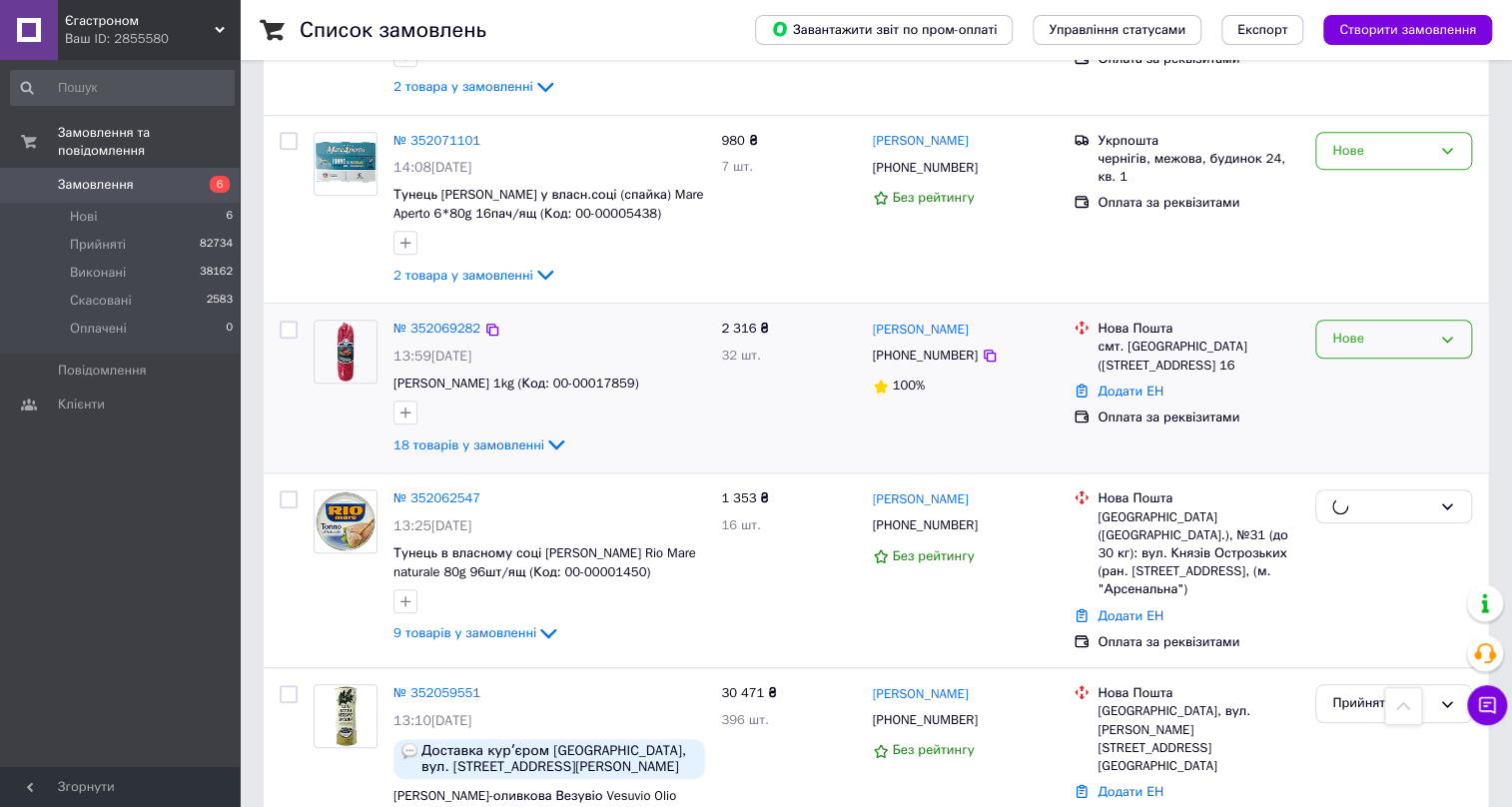click on "Нове" at bounding box center (1381, 339) 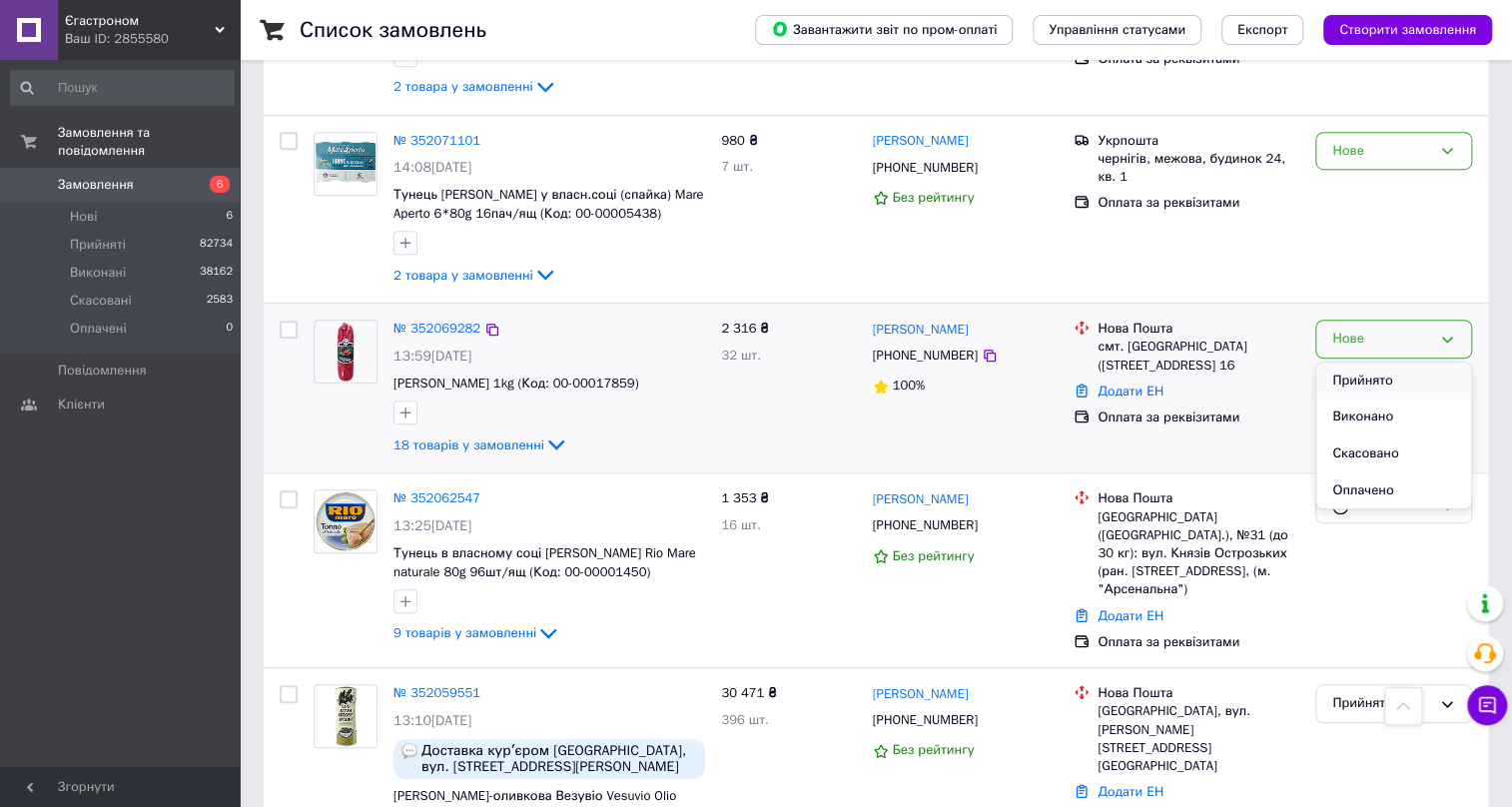 click on "Прийнято" at bounding box center [1393, 381] 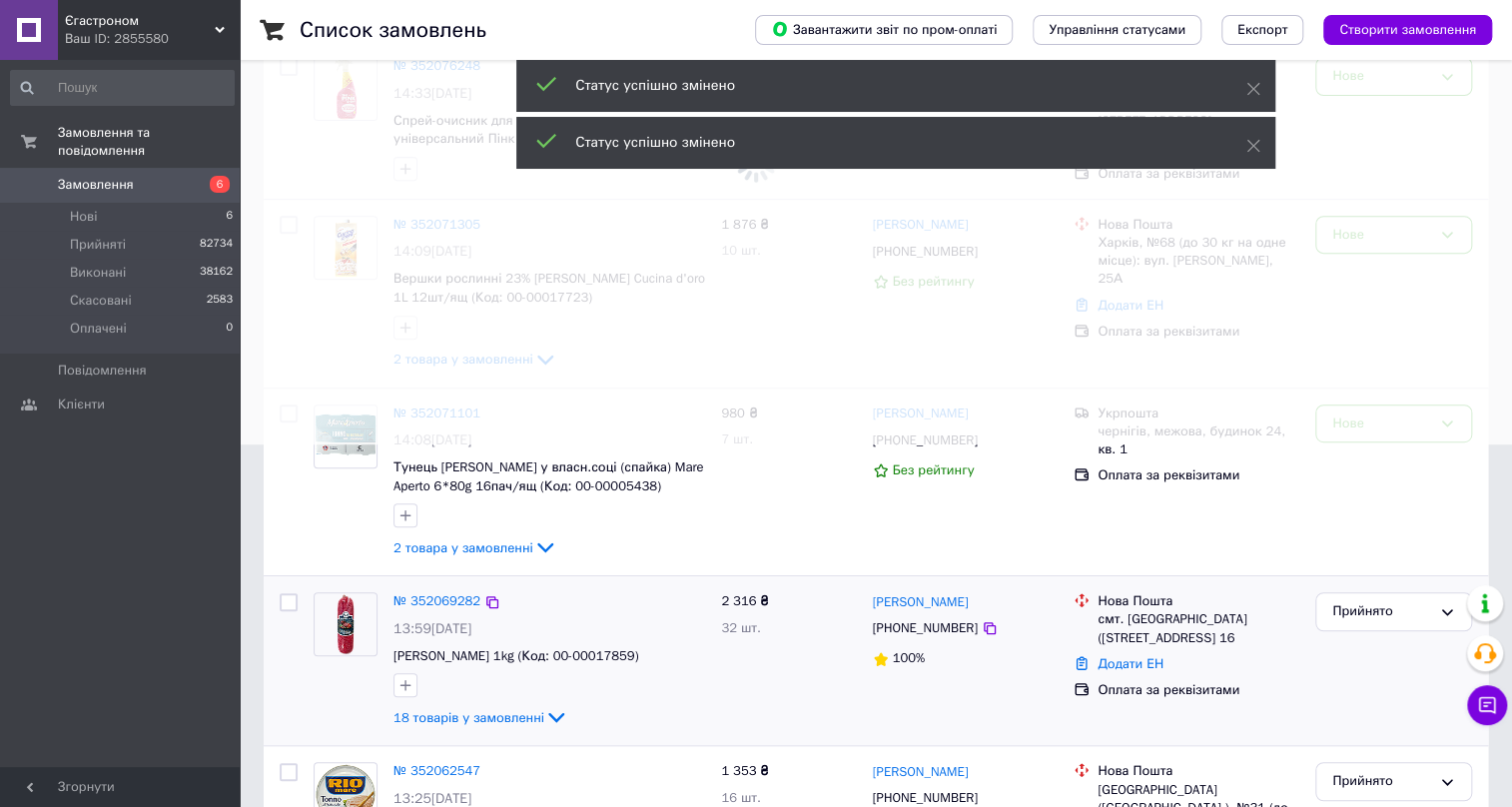 scroll, scrollTop: 272, scrollLeft: 0, axis: vertical 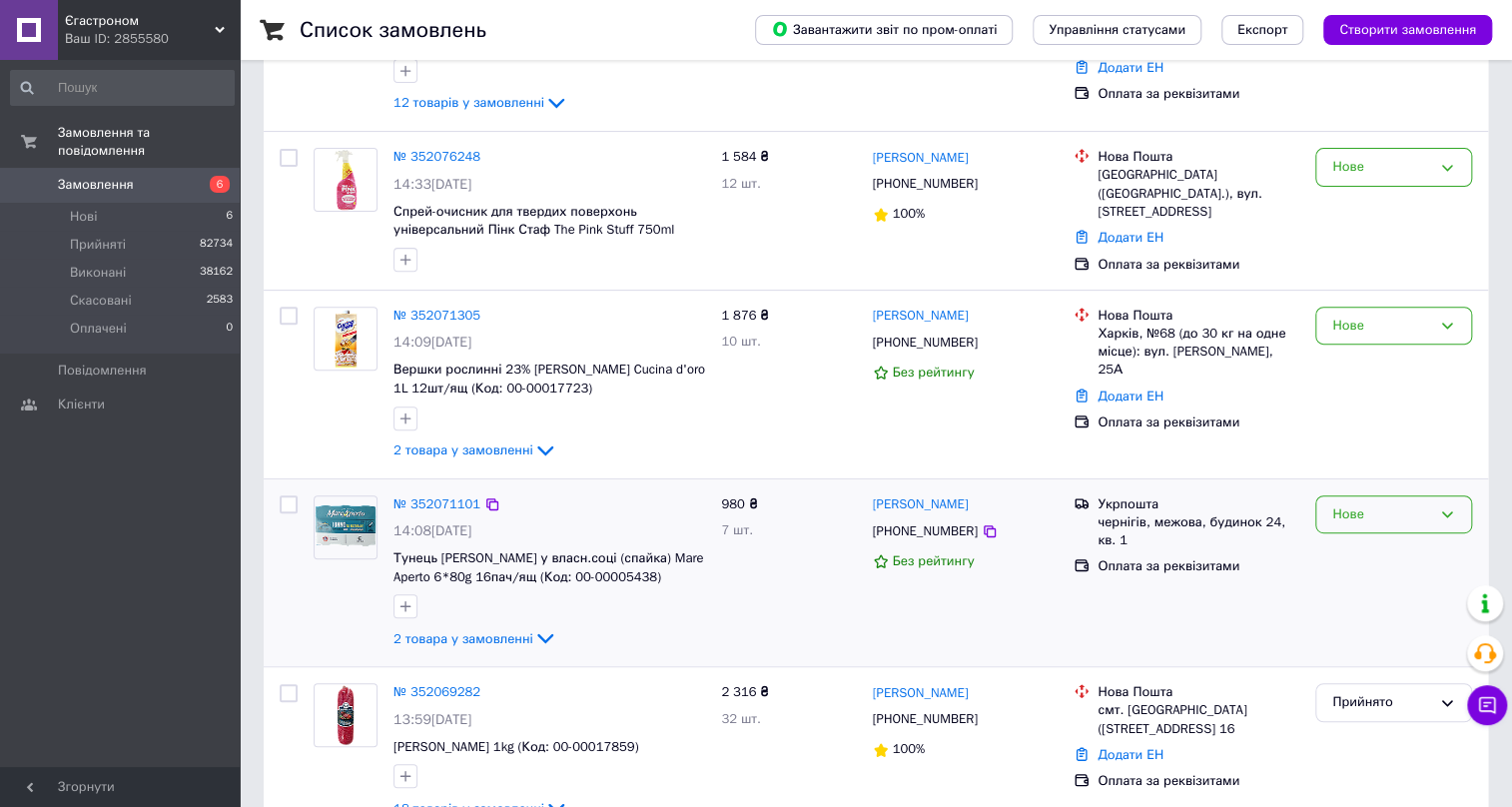 click on "Нове" at bounding box center [1381, 514] 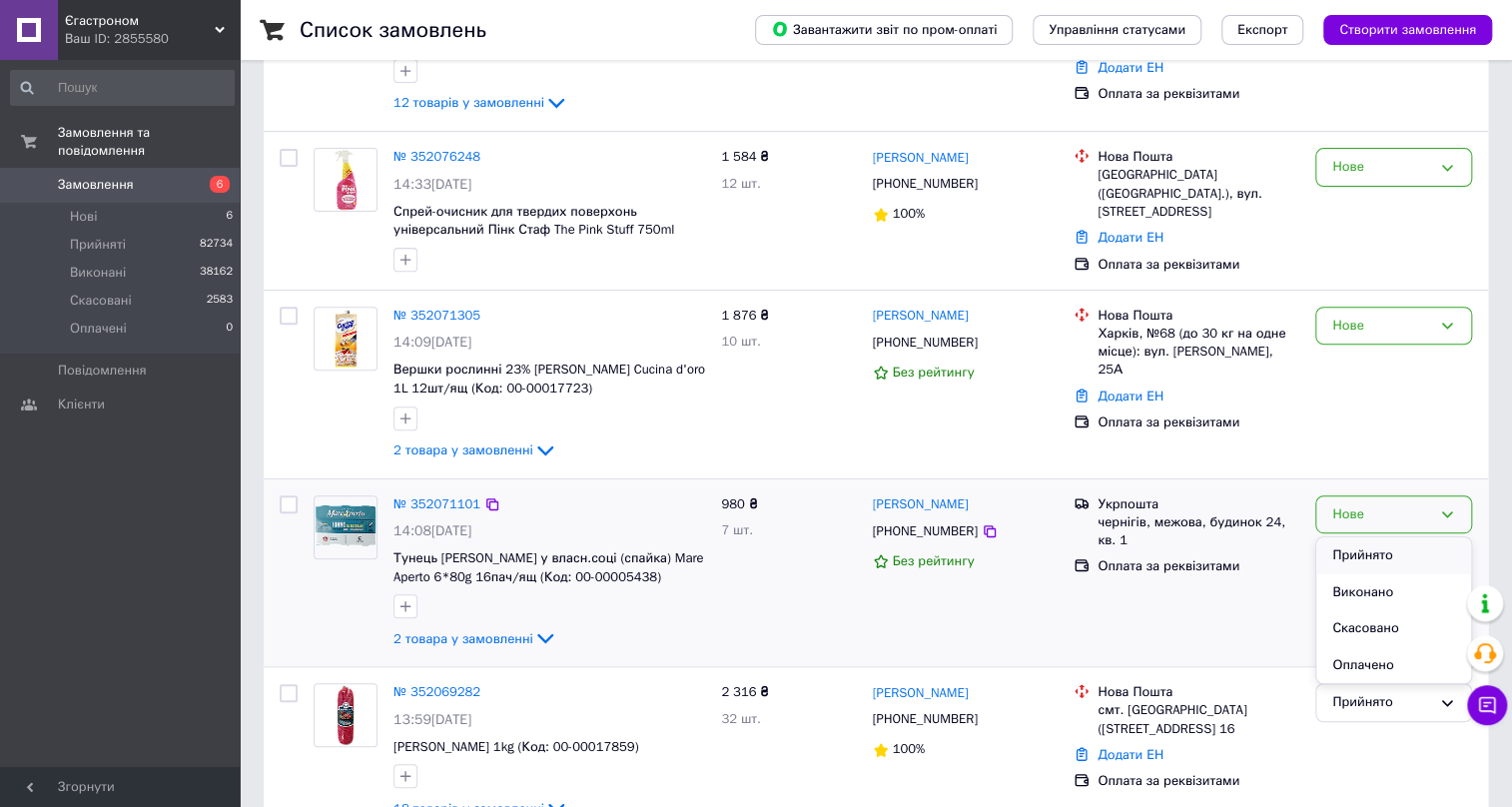 click on "Прийнято" at bounding box center (1393, 555) 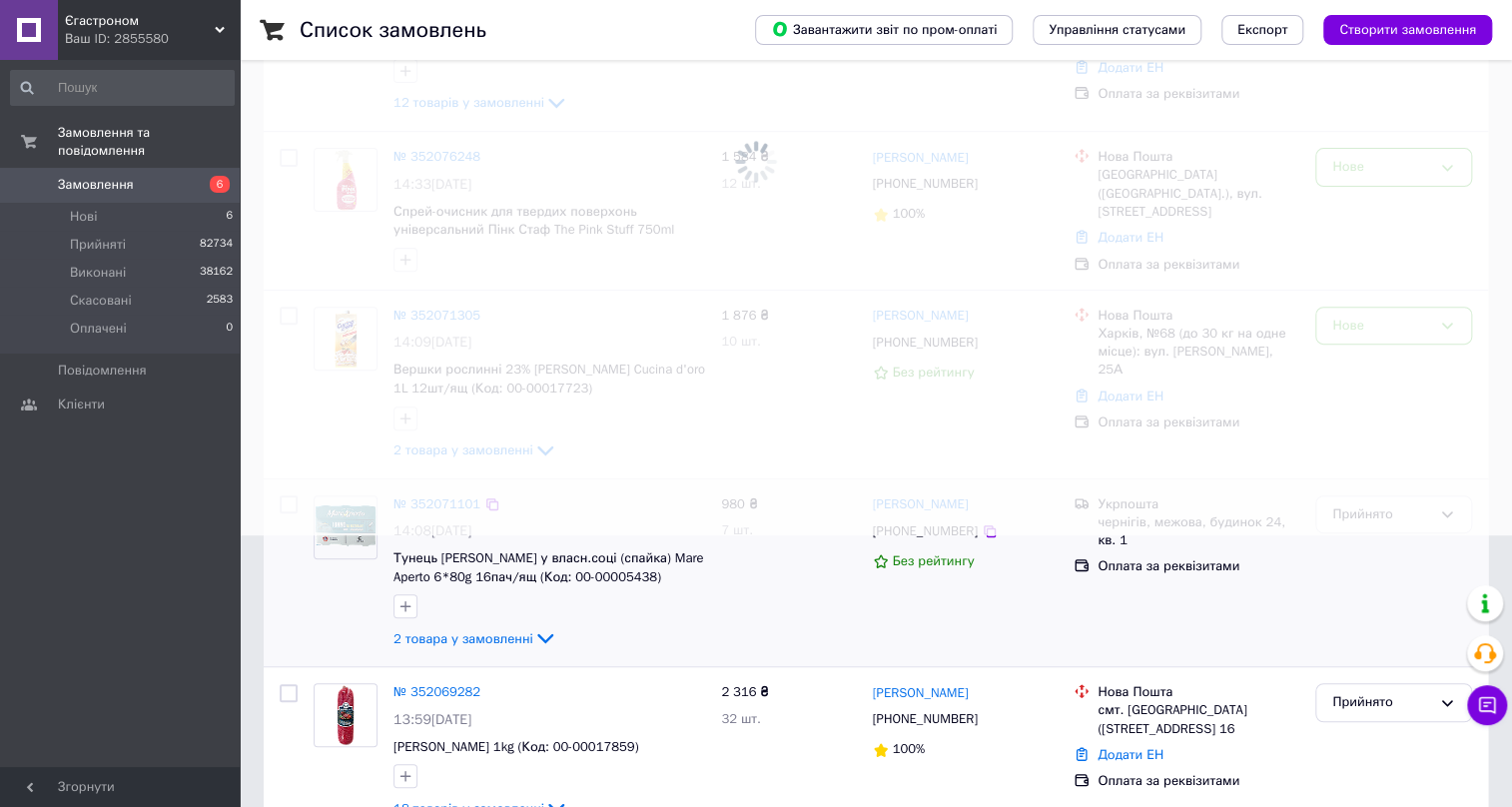 scroll, scrollTop: 459, scrollLeft: 0, axis: vertical 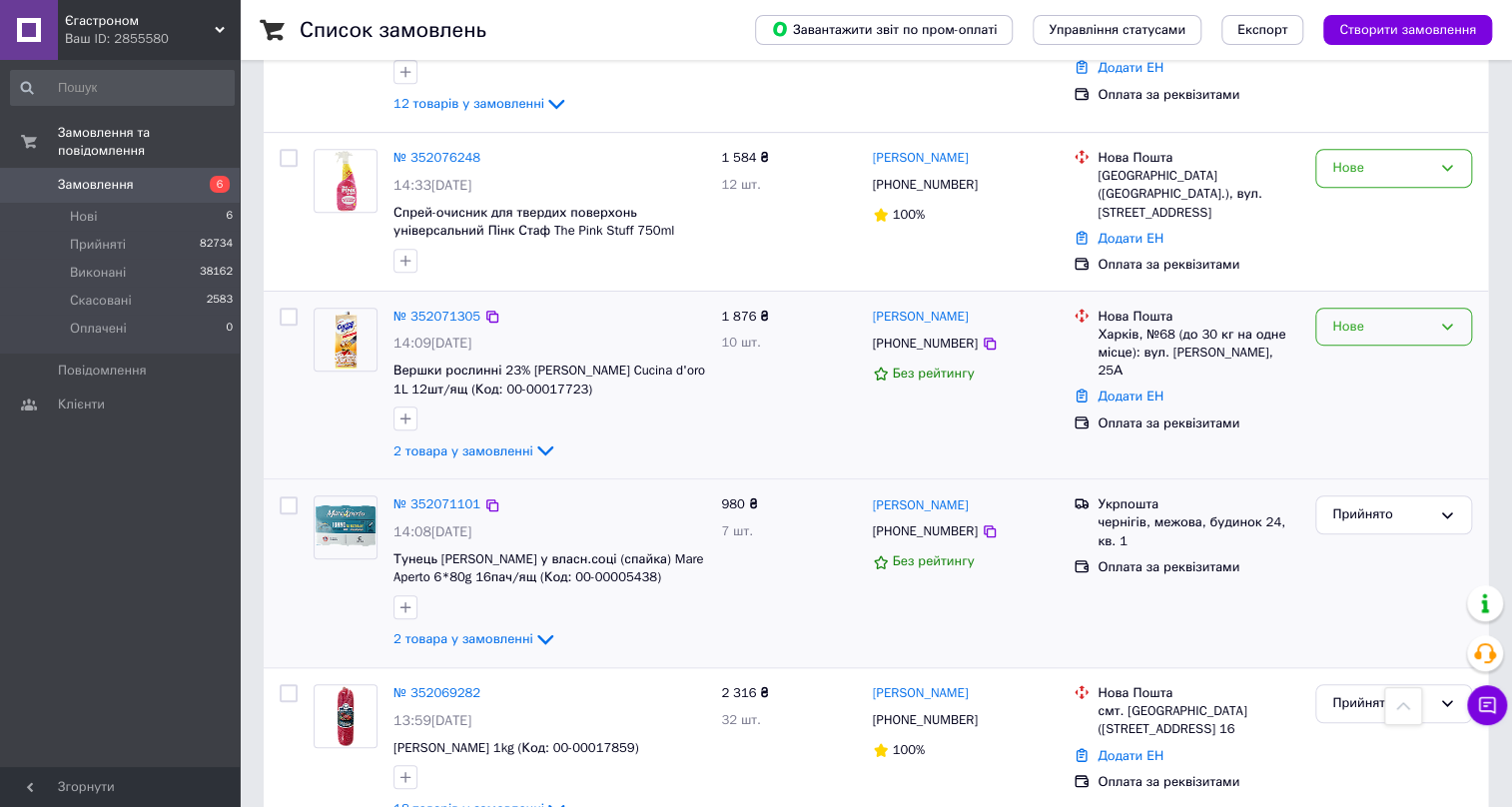 click on "Нове" at bounding box center (1393, 327) 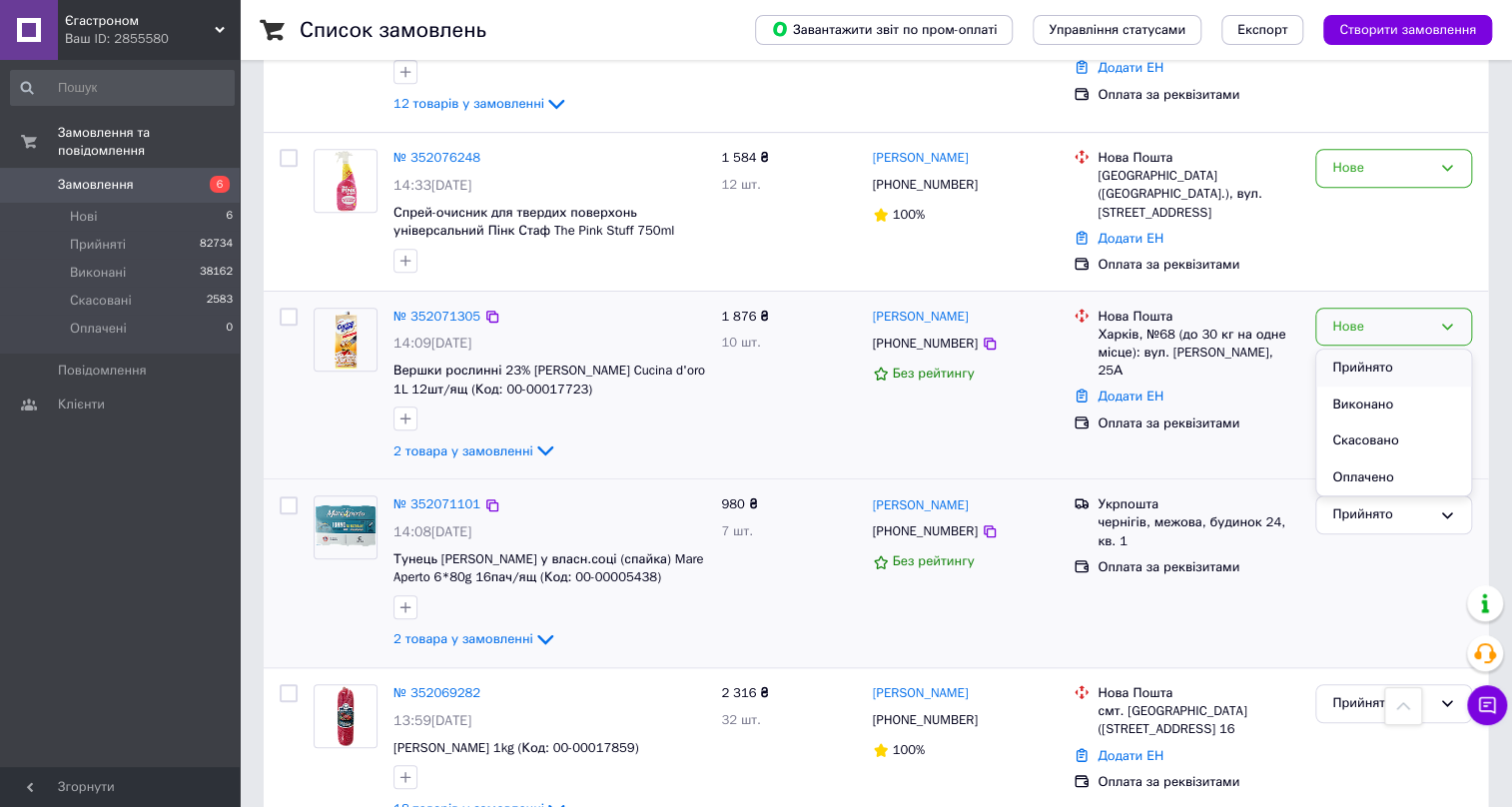 click on "Прийнято" at bounding box center [1393, 368] 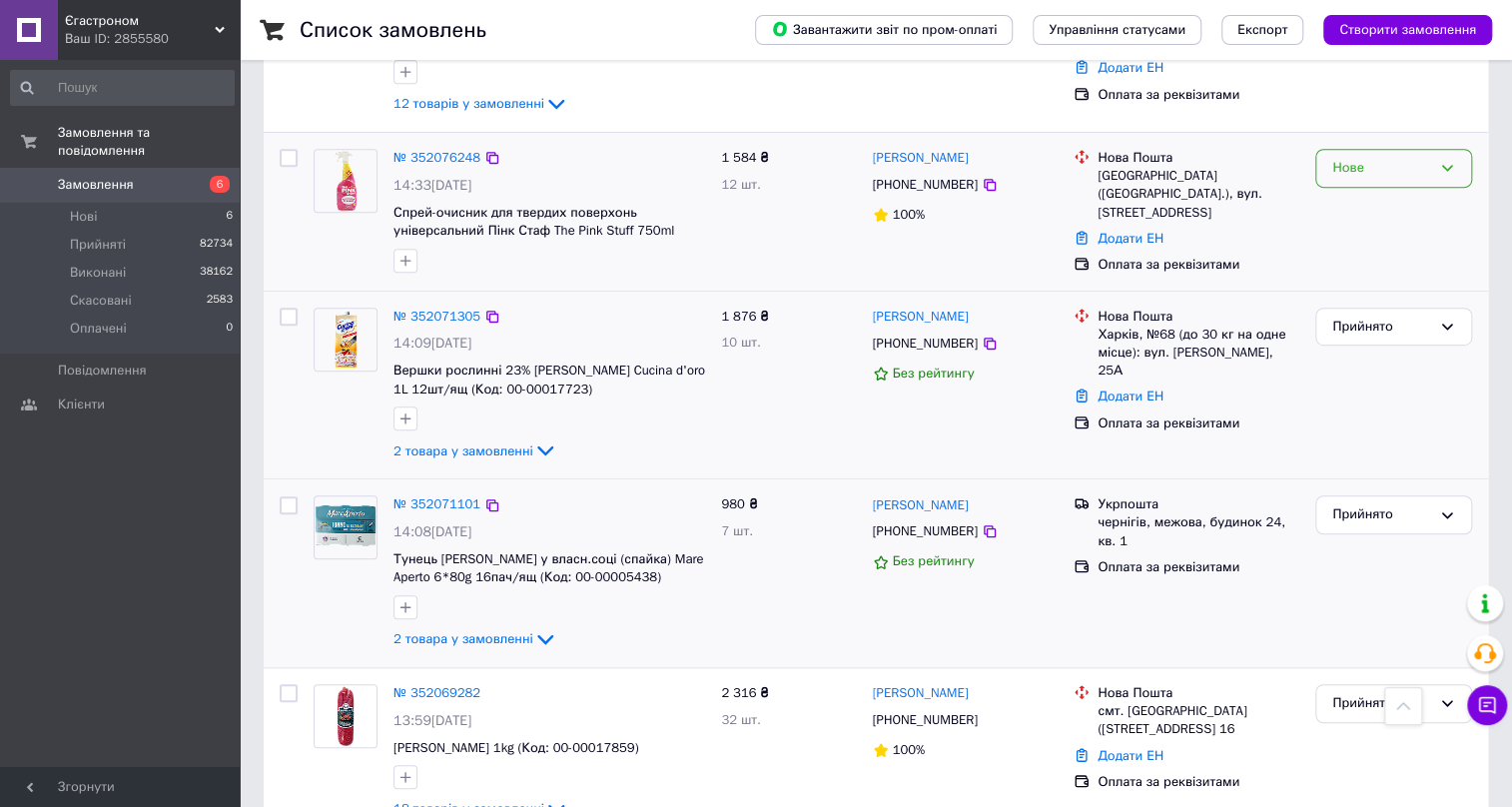 click on "Нове" at bounding box center [1381, 168] 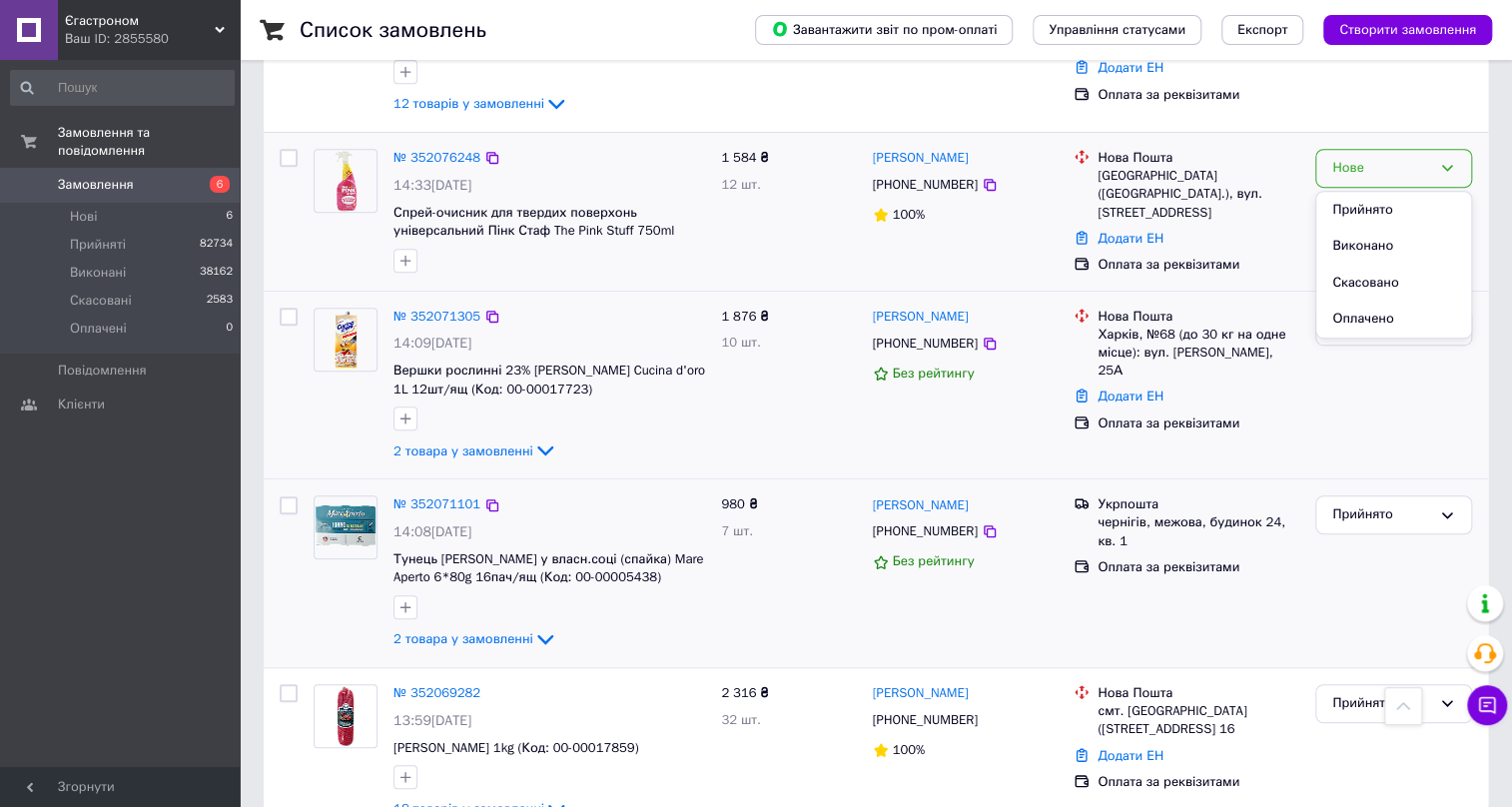 click on "Нове Прийнято Виконано Скасовано Оплачено" at bounding box center (1393, 168) 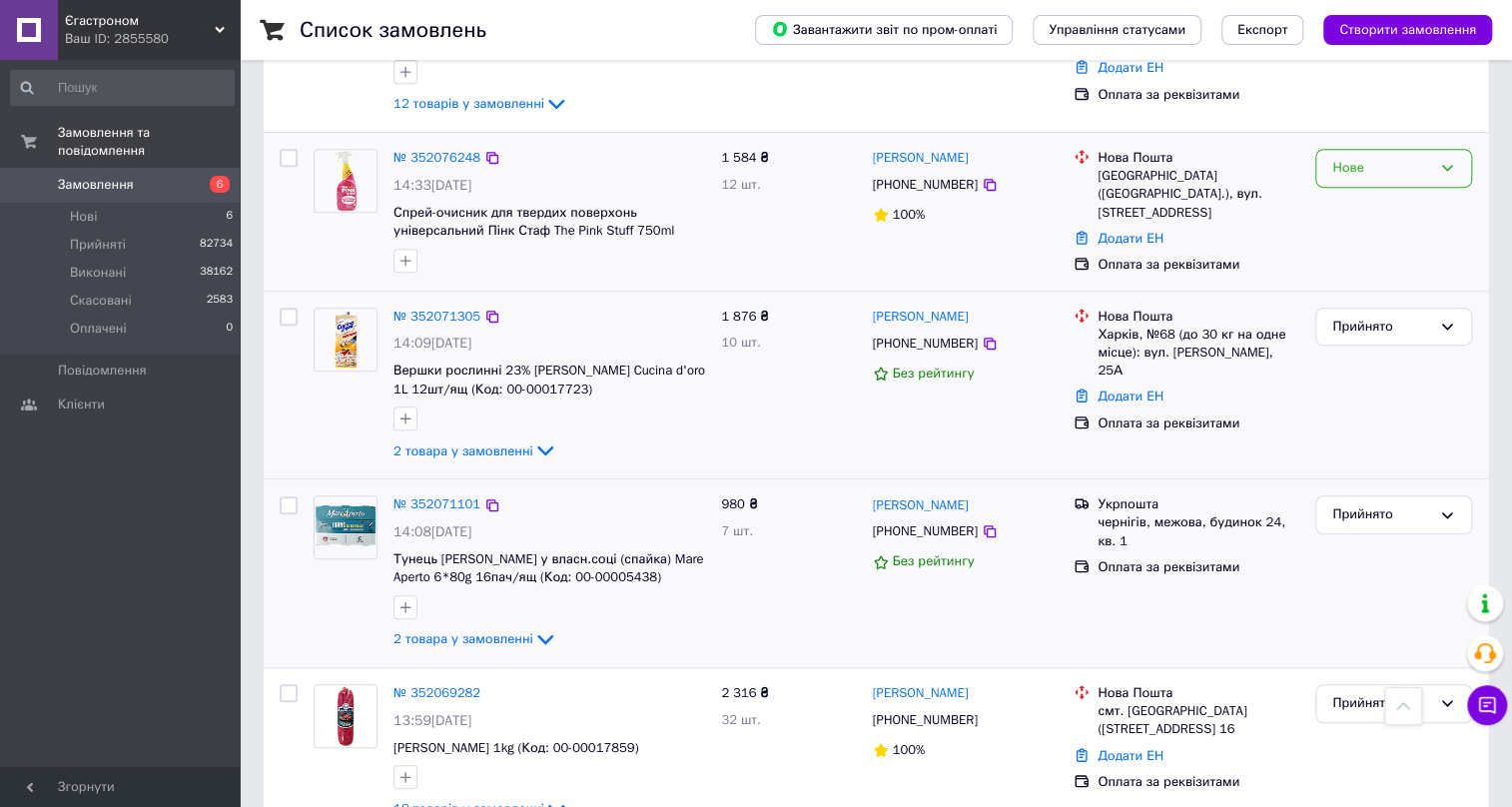 click on "Нове" at bounding box center (1393, 168) 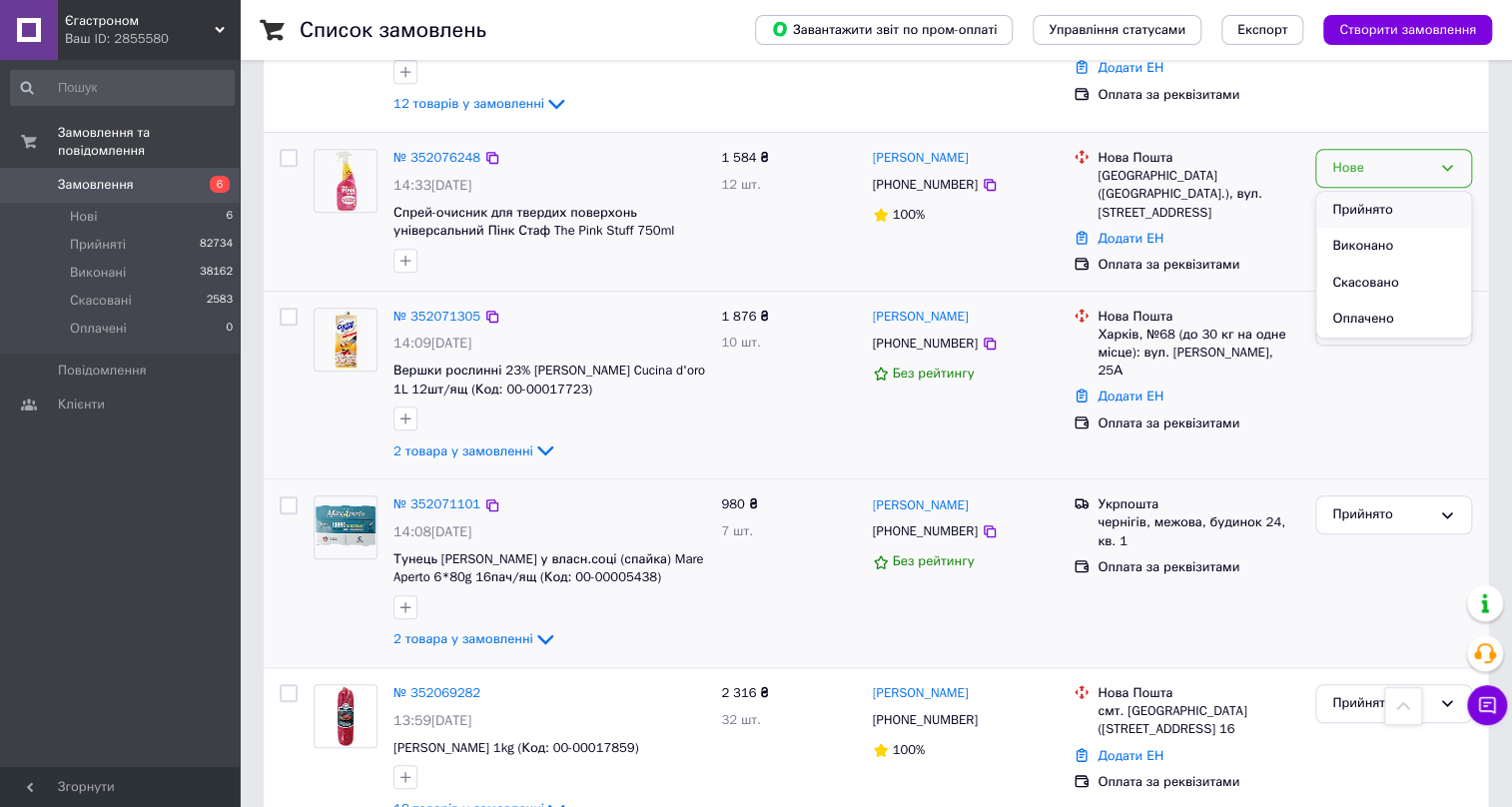 click on "Прийнято" at bounding box center [1393, 210] 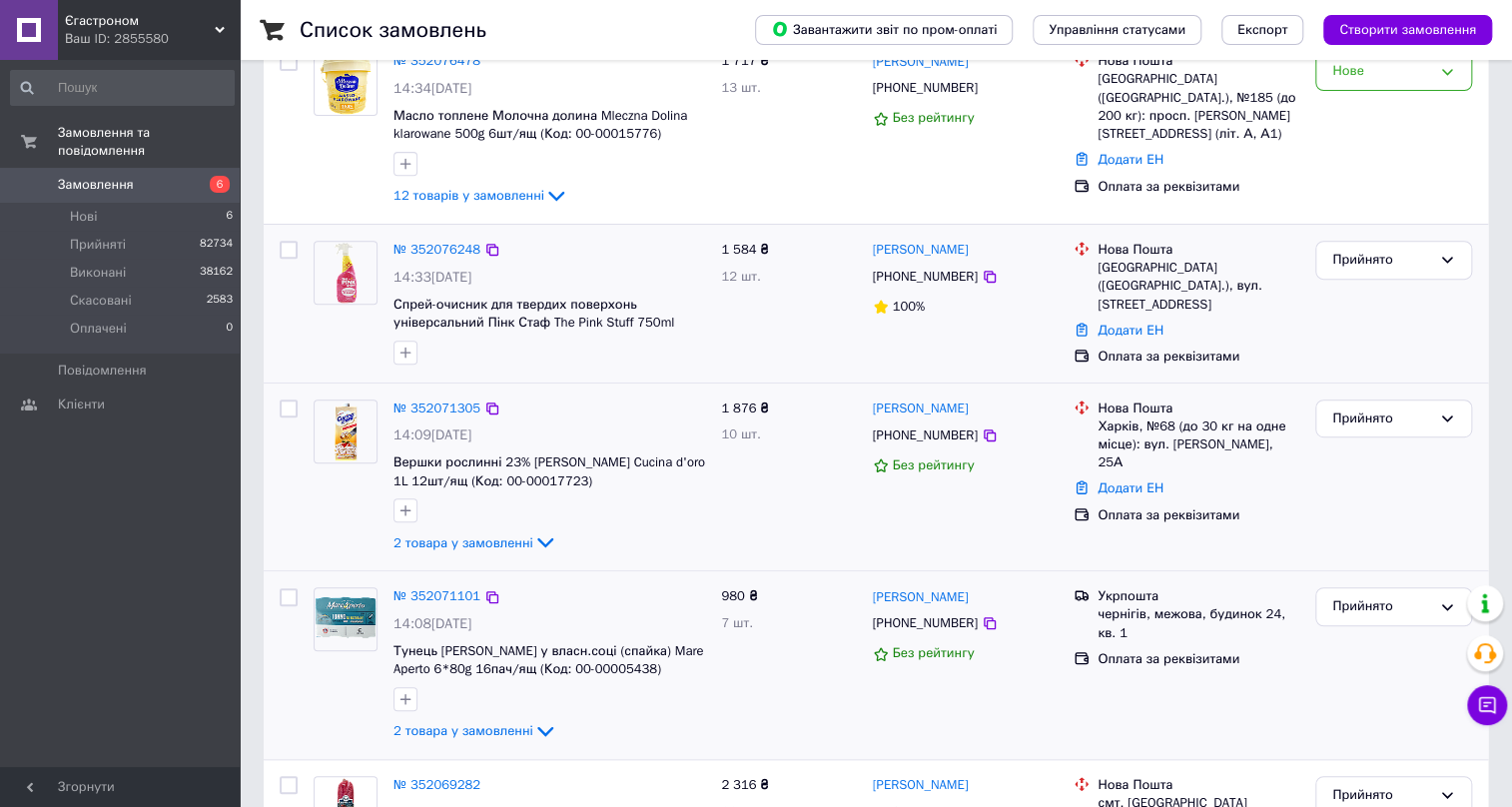 scroll, scrollTop: 188, scrollLeft: 0, axis: vertical 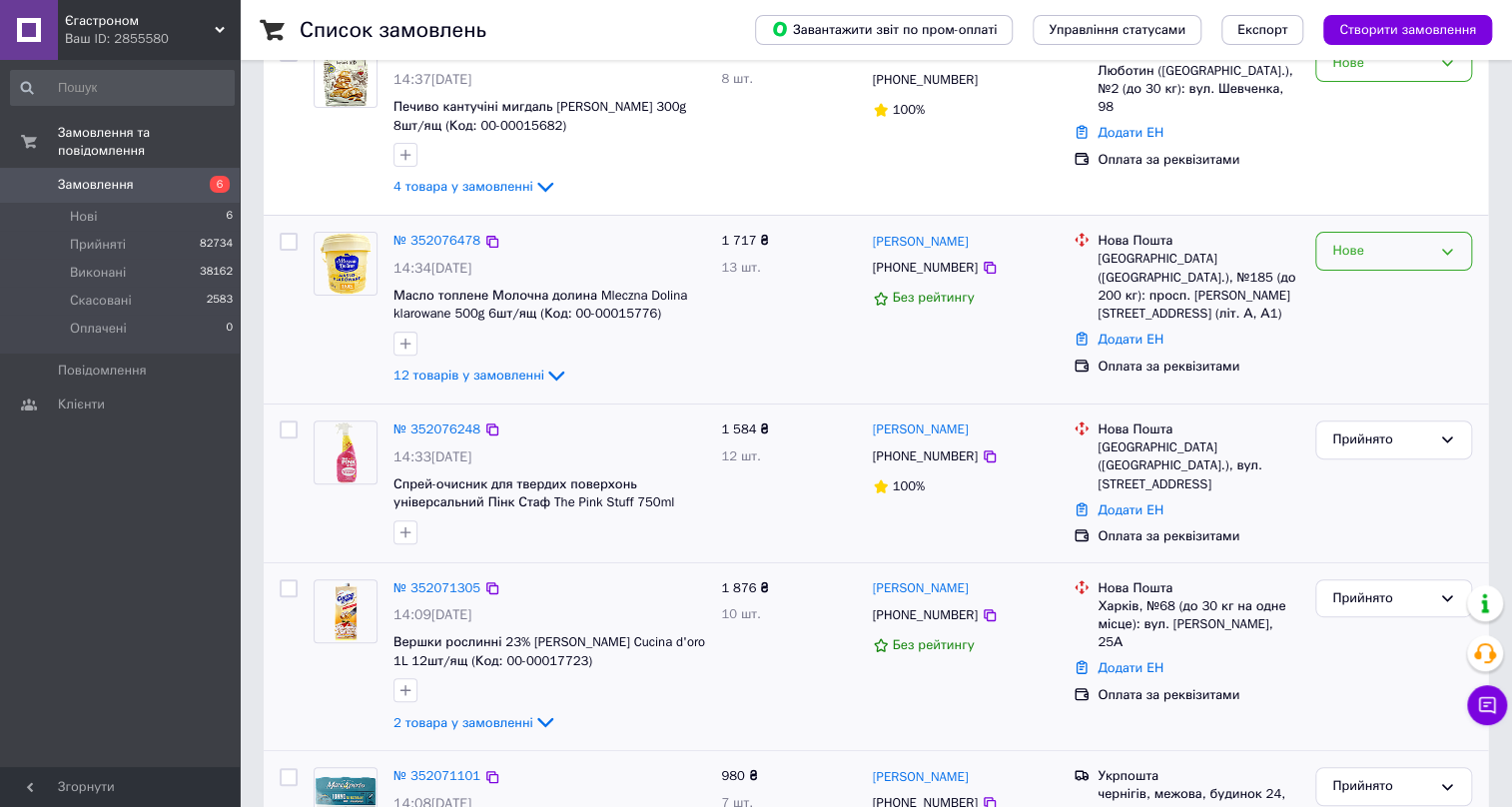 click on "Нове" at bounding box center (1381, 251) 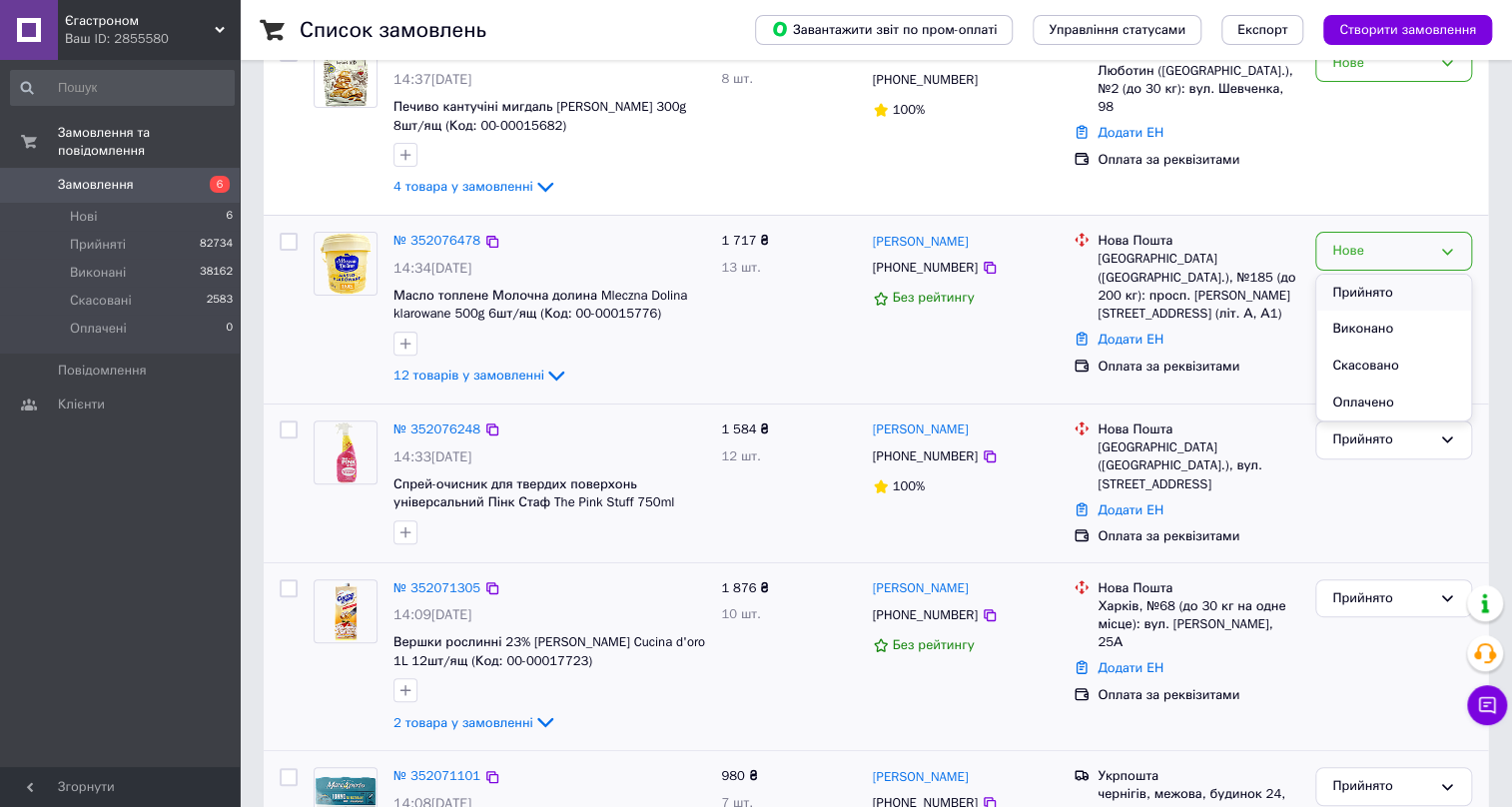 click on "Прийнято" at bounding box center [1393, 293] 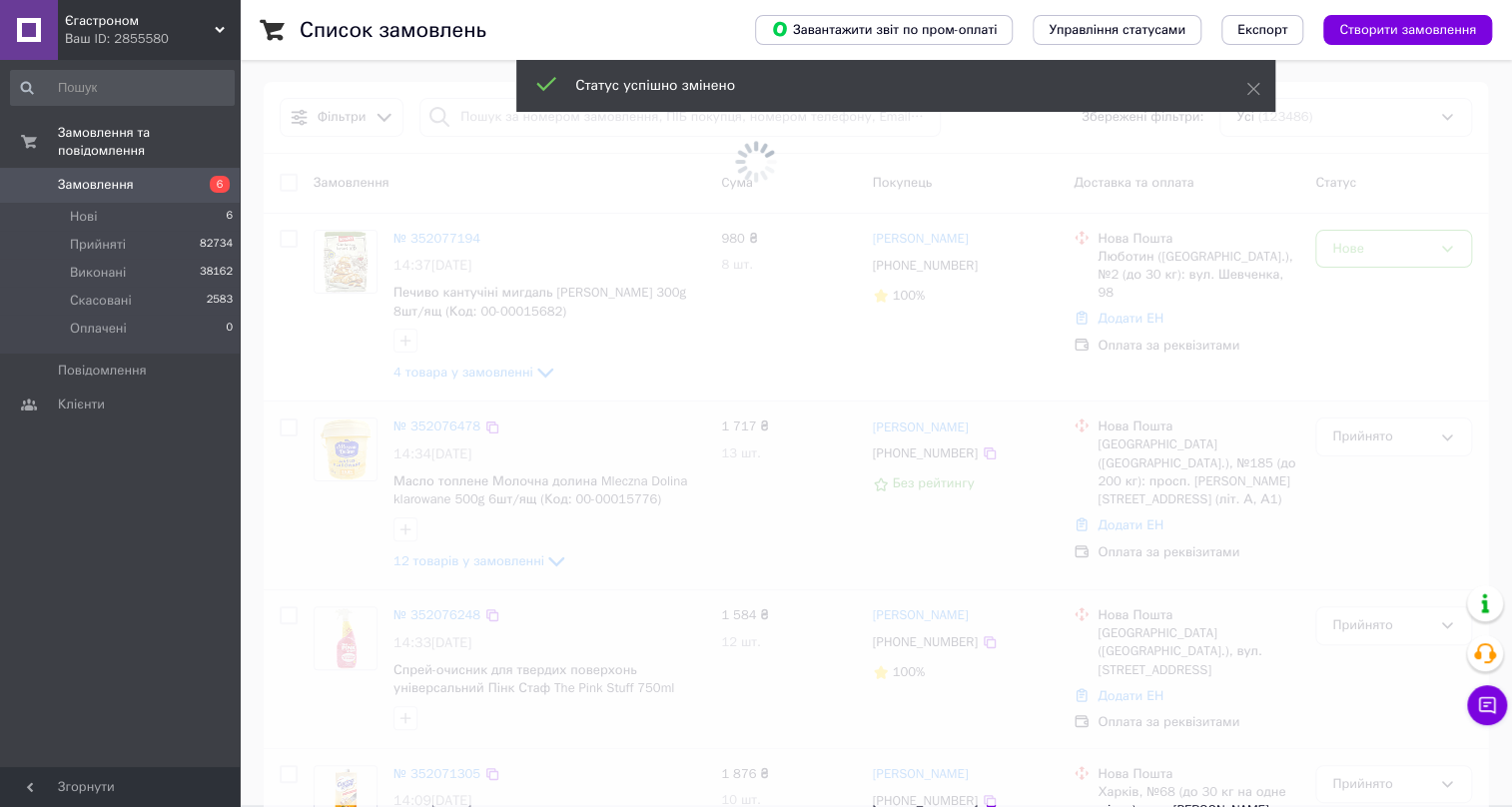 scroll, scrollTop: 0, scrollLeft: 0, axis: both 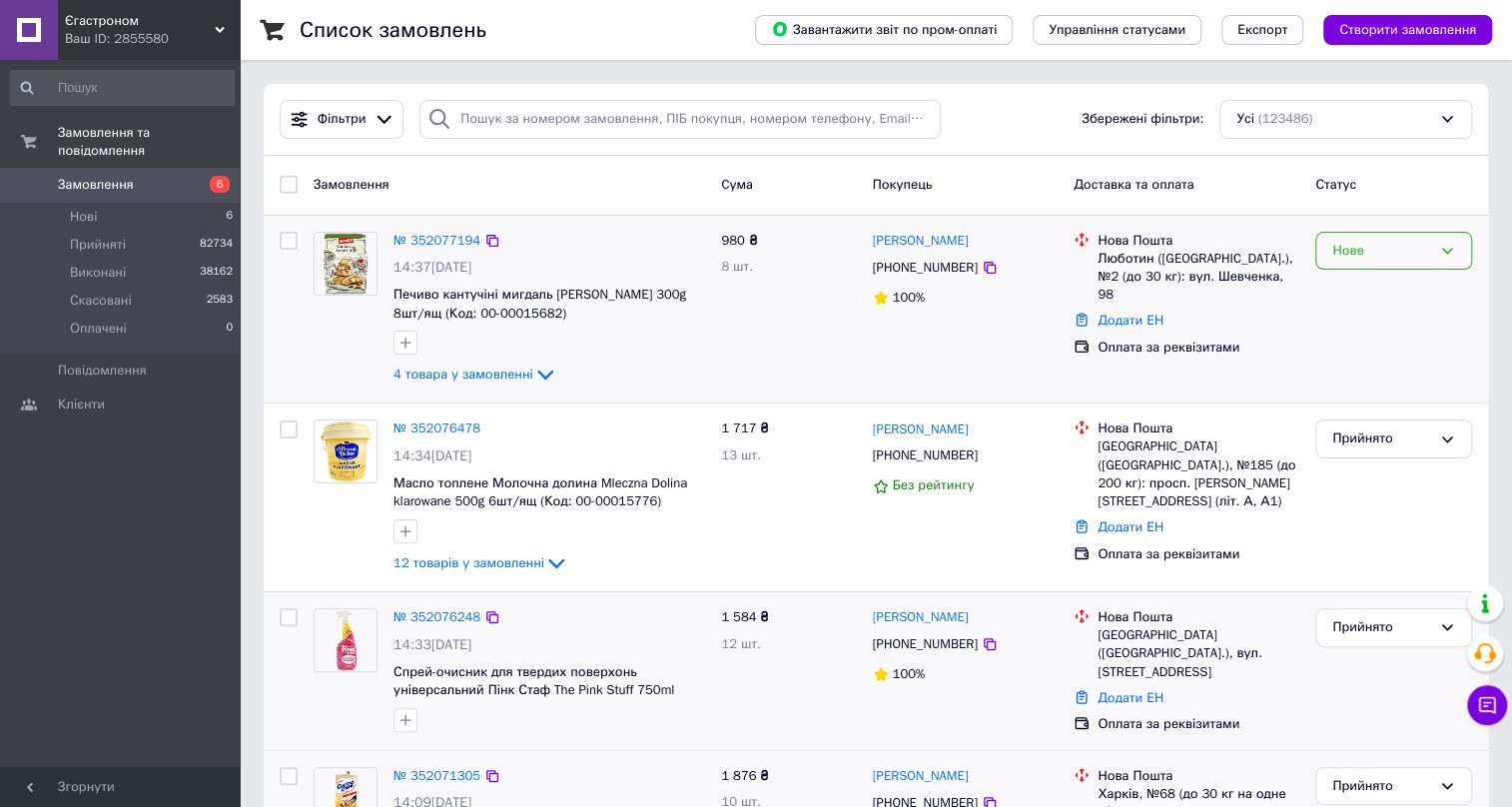 click on "Нове" at bounding box center (1381, 251) 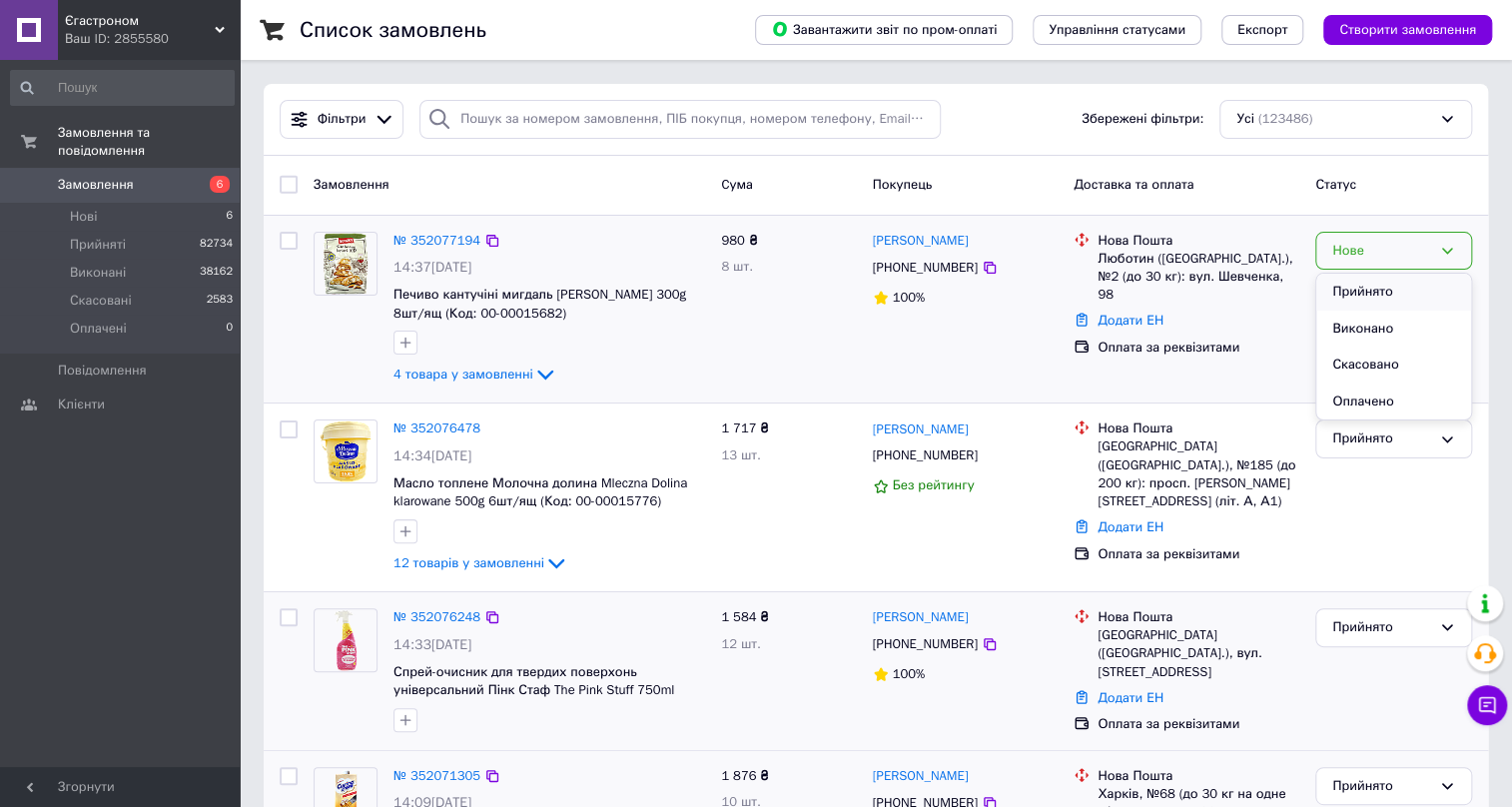 click on "Прийнято" at bounding box center (1393, 292) 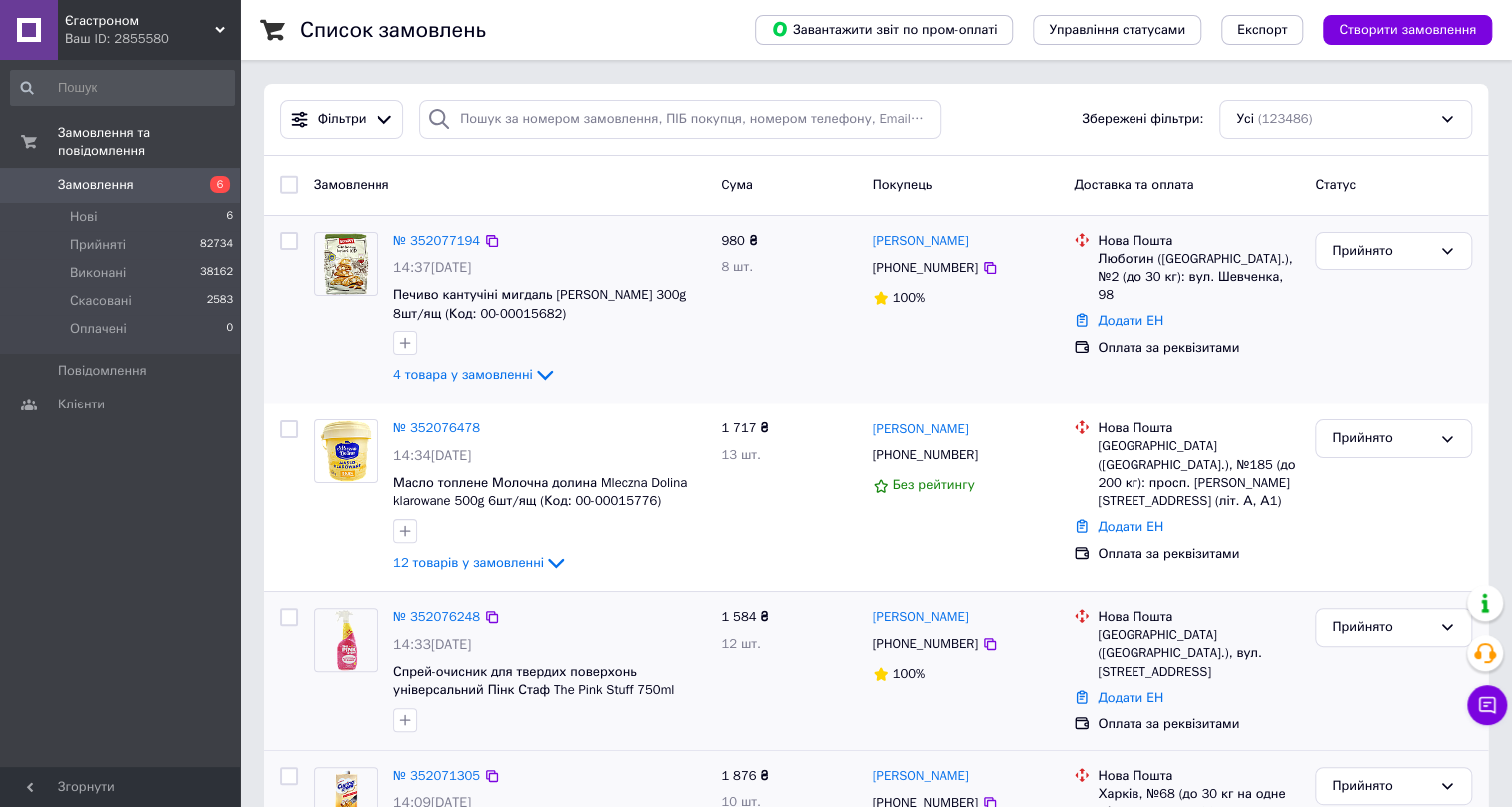 click on "Замовлення та повідомлення Замовлення 6 Нові 6 Прийняті 82734 Виконані 38162 Скасовані 2583 Оплачені 0 Повідомлення 0 Клієнти" at bounding box center [122, 415] 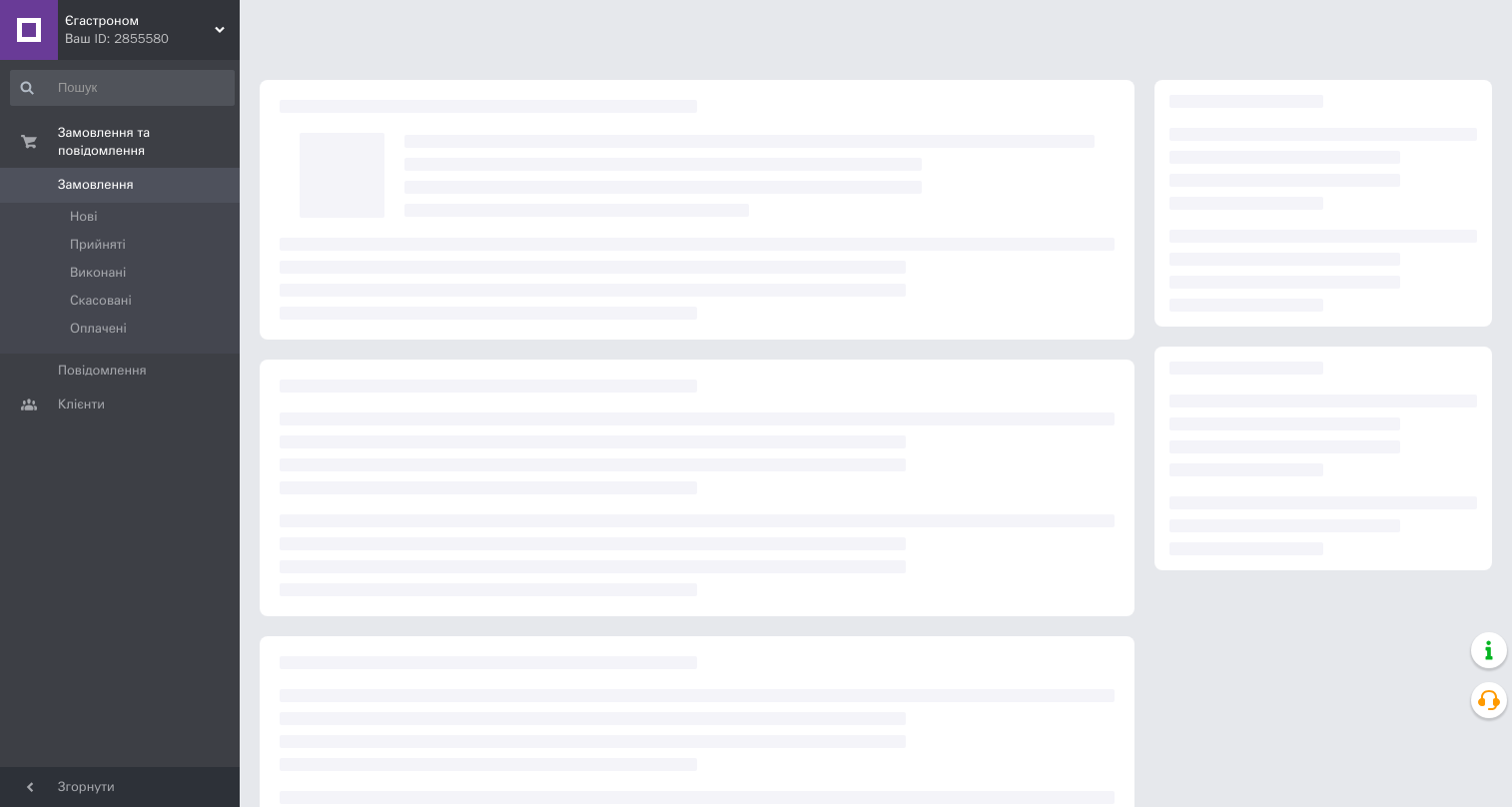scroll, scrollTop: 0, scrollLeft: 0, axis: both 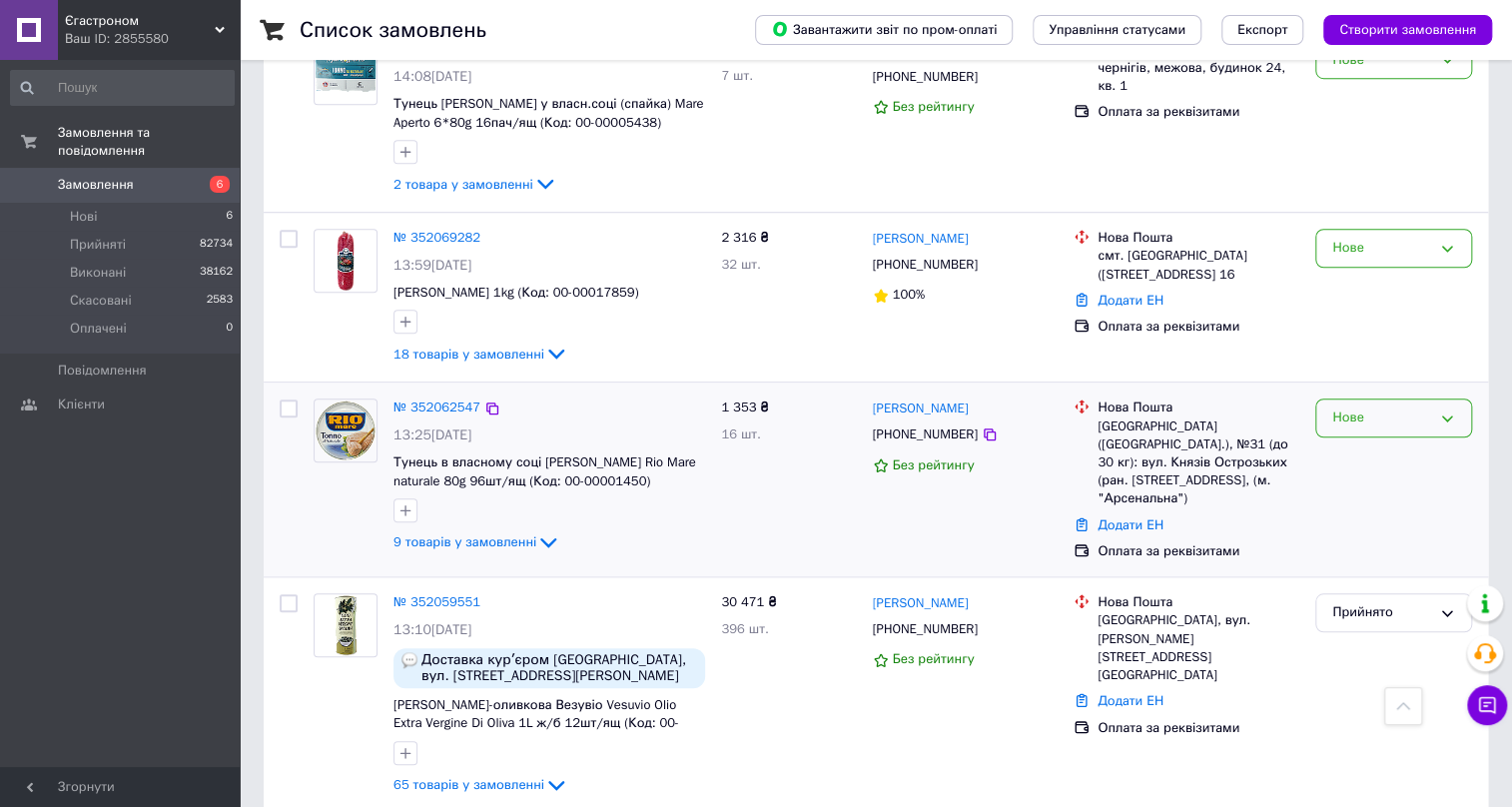 click on "Нове" at bounding box center [1393, 417] 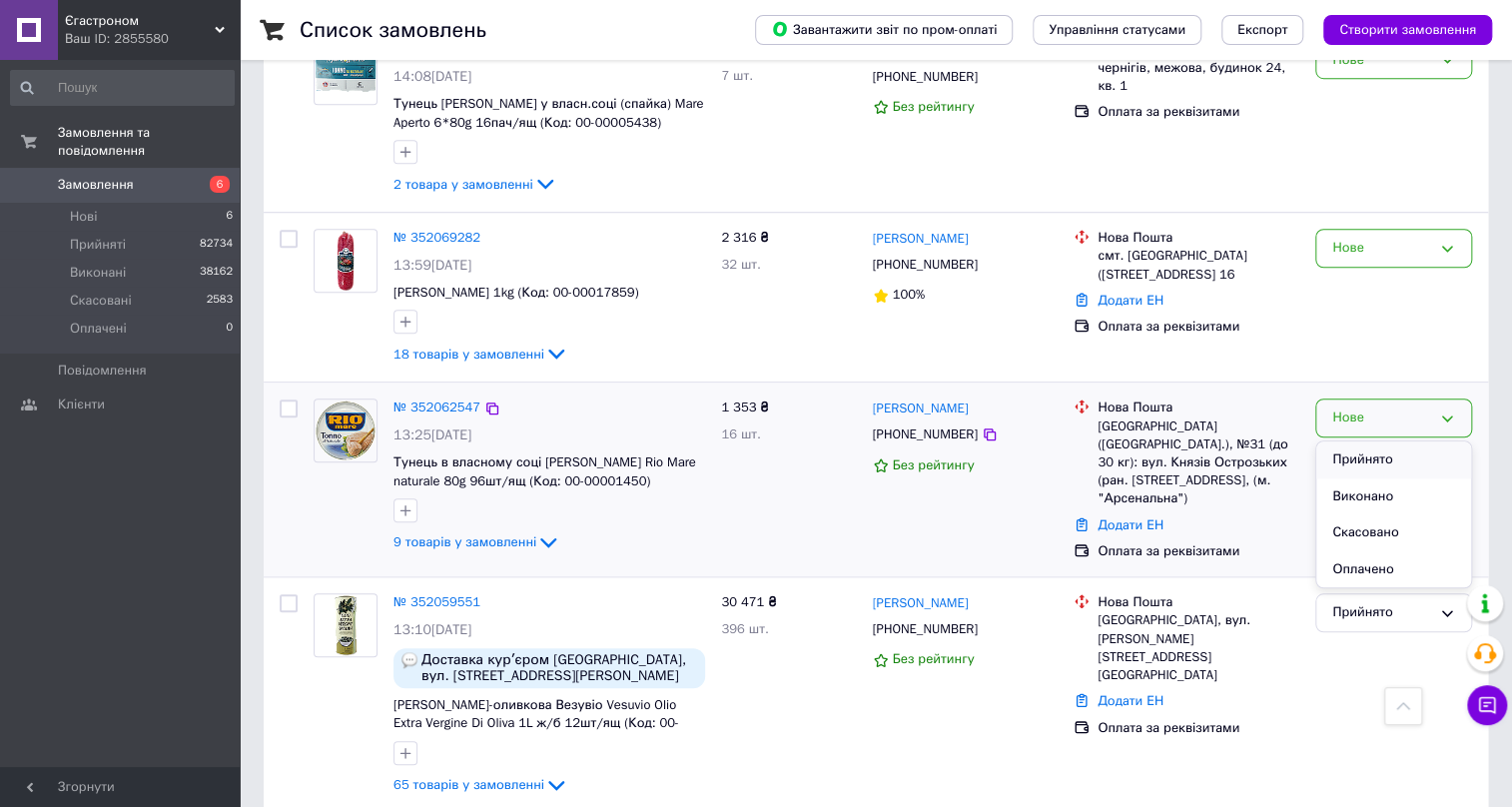 click on "Прийнято" at bounding box center (1393, 459) 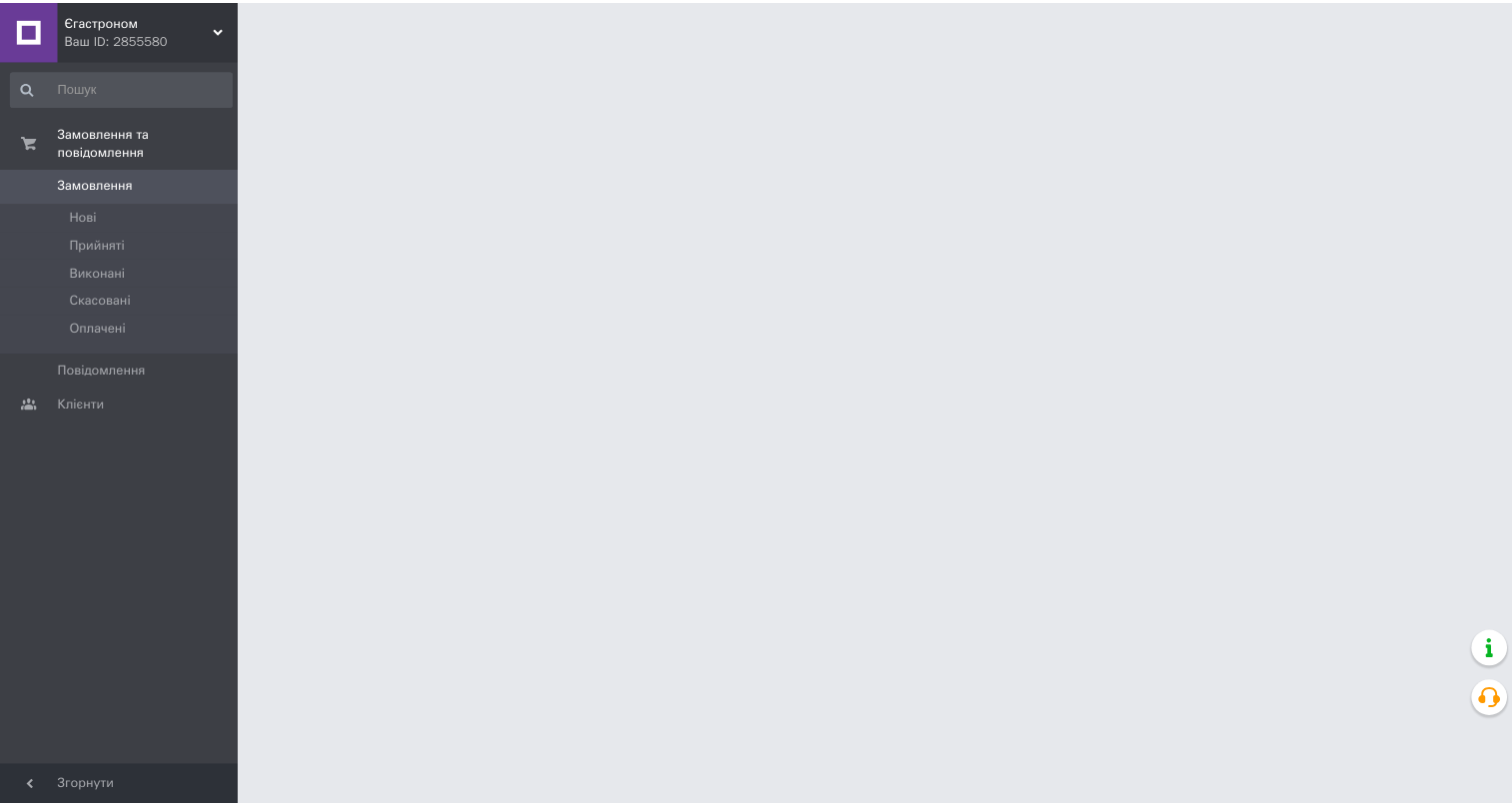 scroll, scrollTop: 0, scrollLeft: 0, axis: both 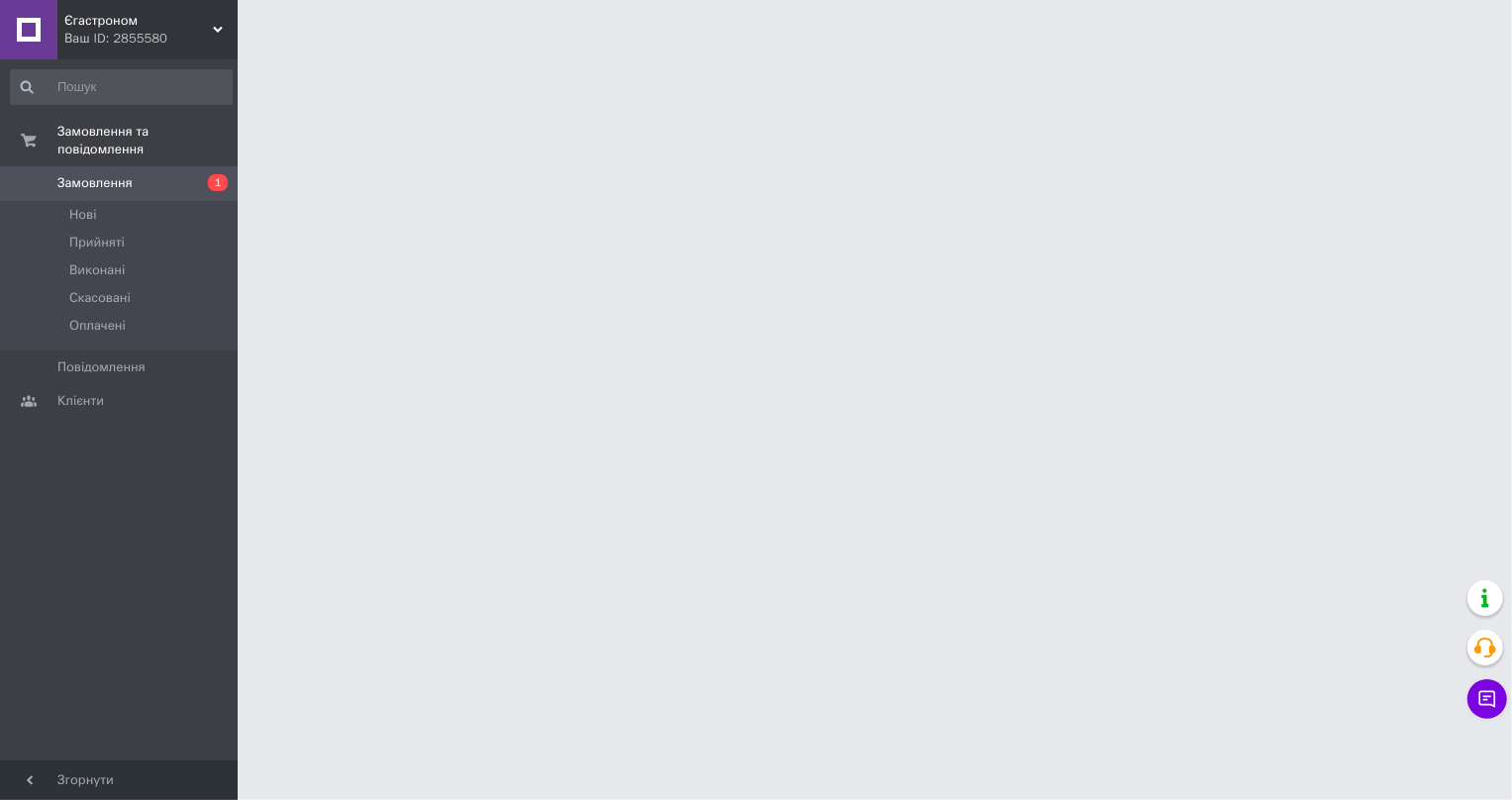 click on "Єгастроном Ваш ID: 2855580 Сайт [PERSON_NAME] покупця Перевірити стан системи Сторінка на порталі Довідка Вийти Замовлення та повідомлення Замовлення 1 [GEOGRAPHIC_DATA] Виконані Скасовані Оплачені Повідомлення 0 Клієнти Згорнути
Чат з покупцем Тех підтримка
Чат з покупцем" at bounding box center (756, 25) 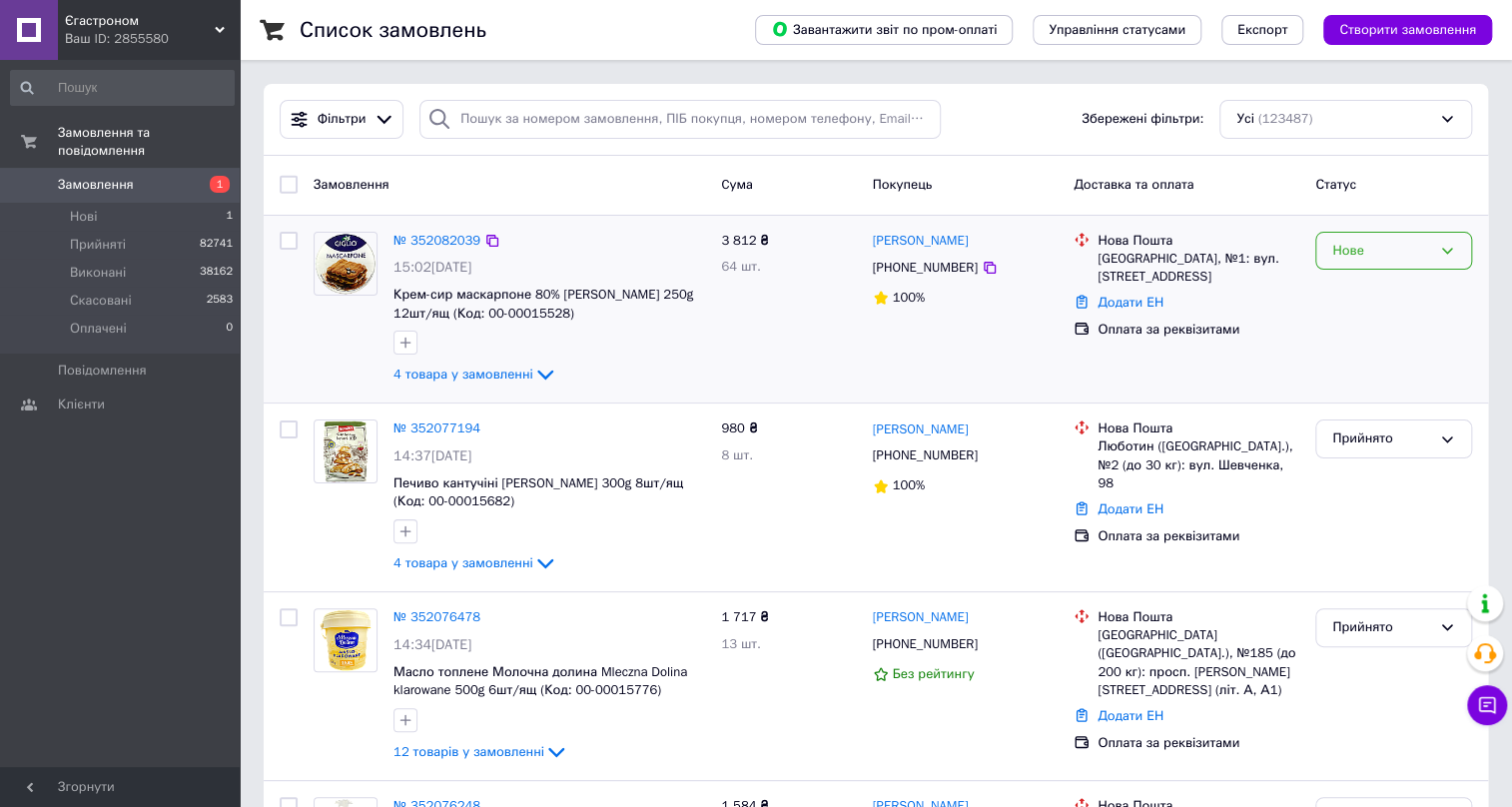 click on "Нове" at bounding box center [1381, 251] 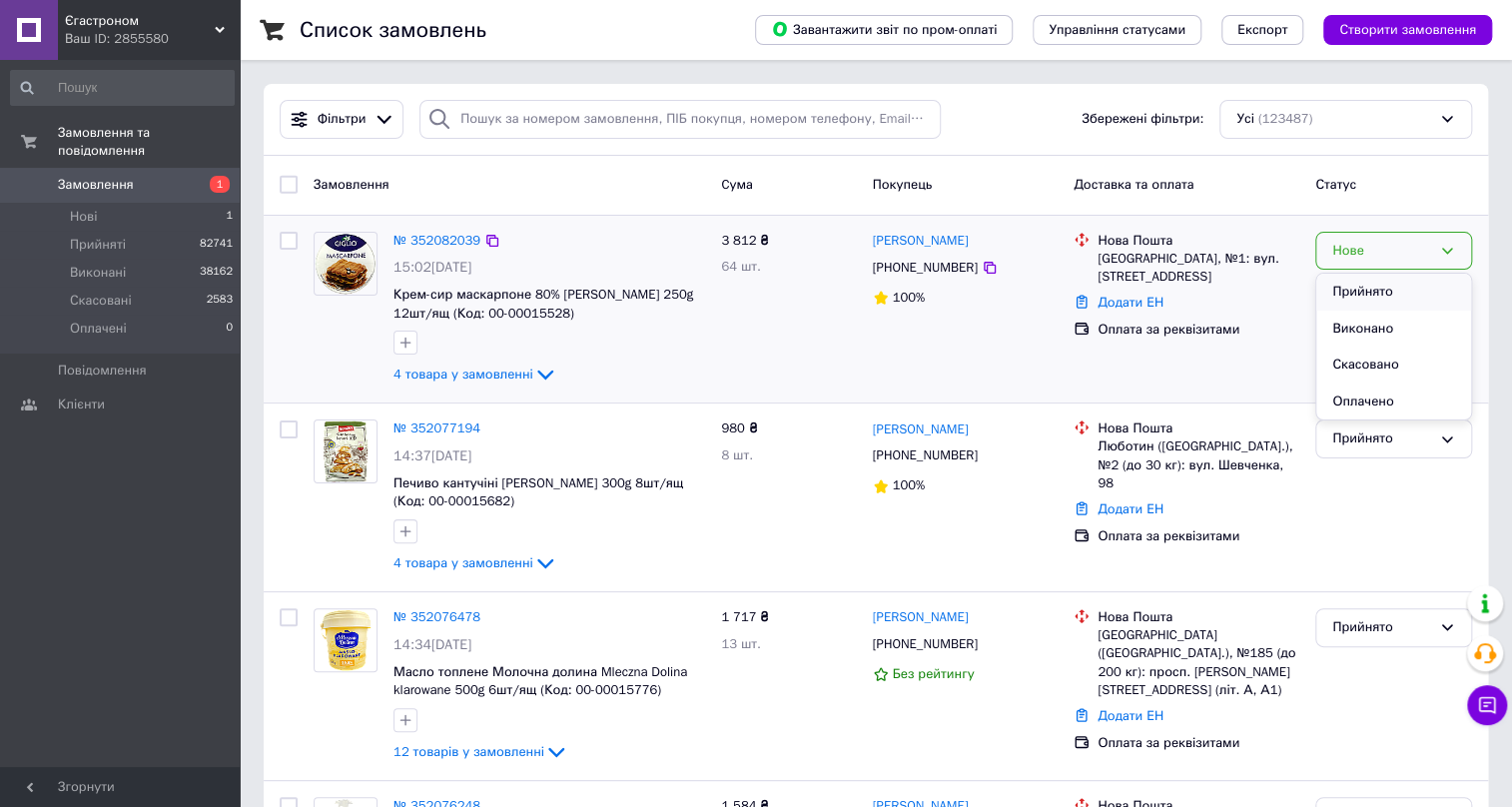 click on "Прийнято" at bounding box center (1393, 292) 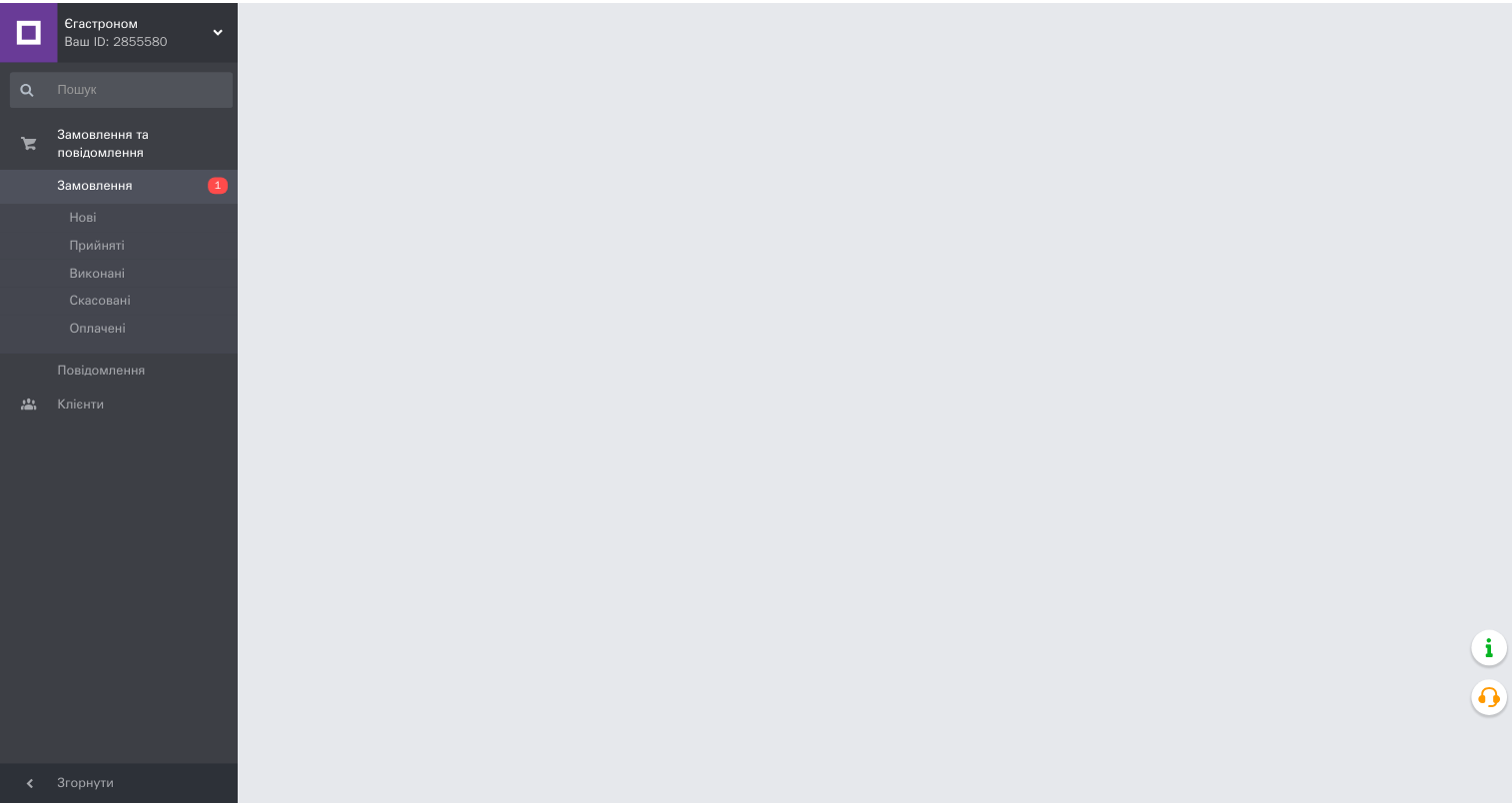 scroll, scrollTop: 0, scrollLeft: 0, axis: both 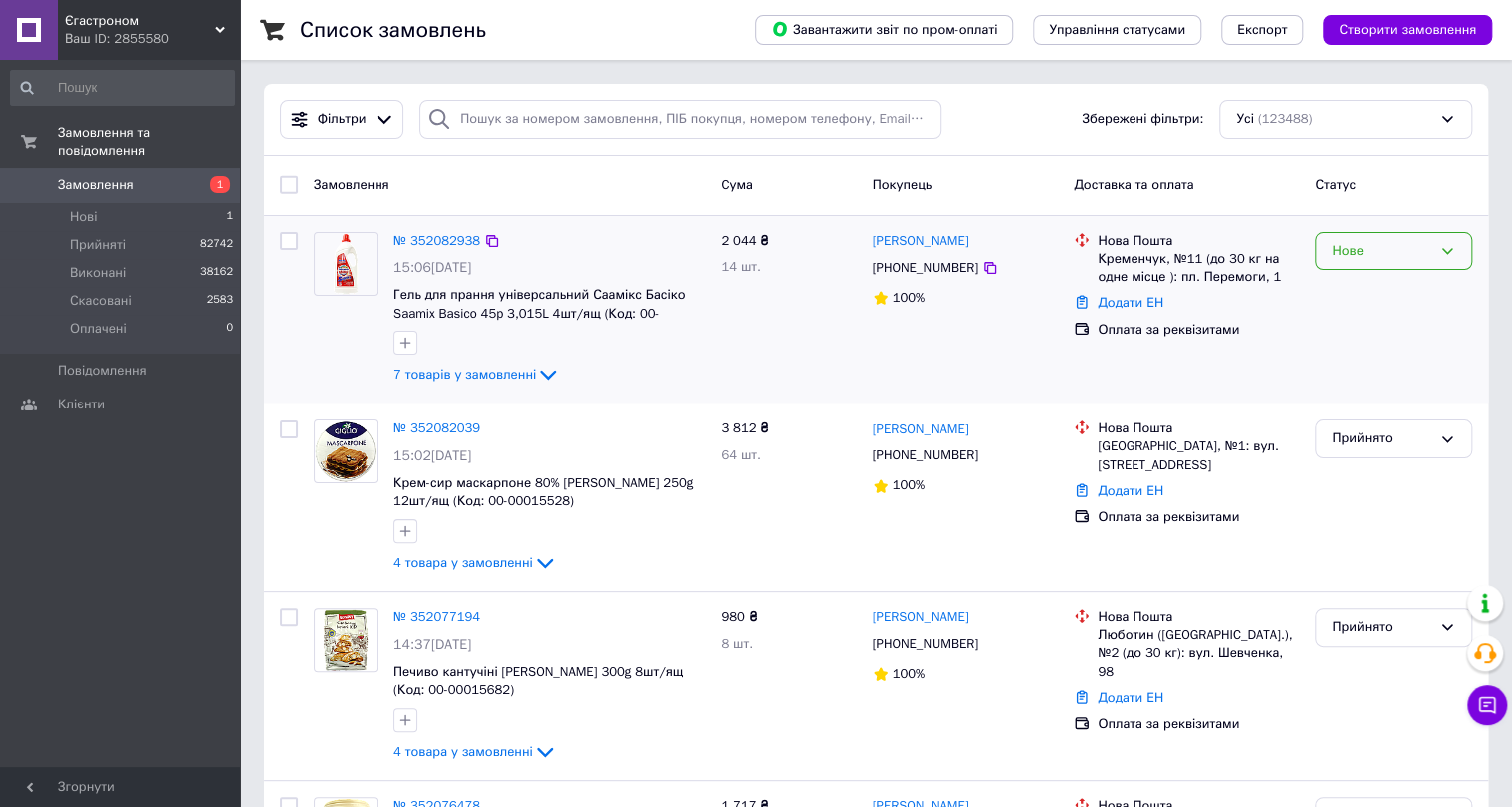 click on "Нове" at bounding box center (1381, 251) 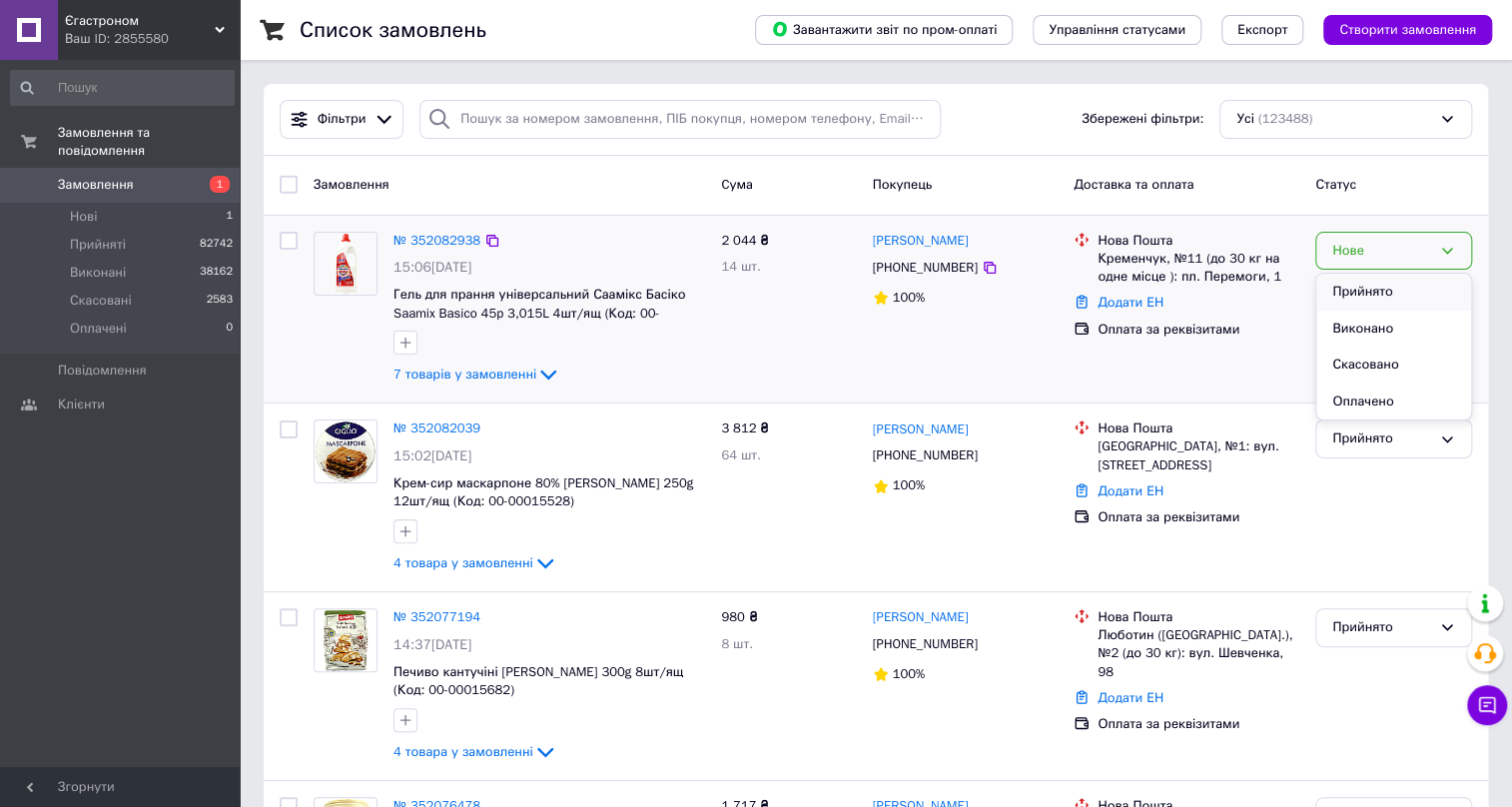 click on "Прийнято" at bounding box center (1393, 292) 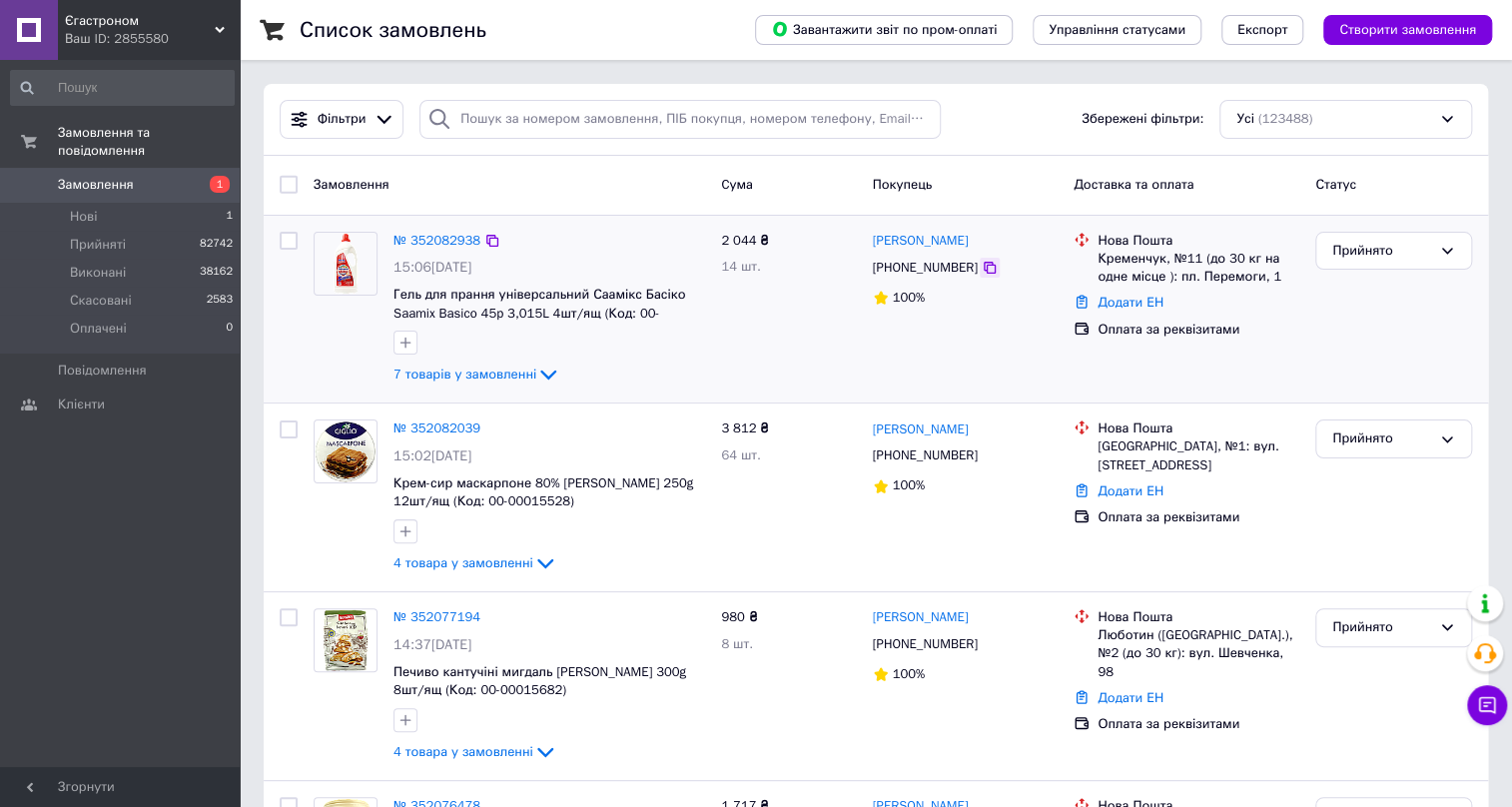 click at bounding box center [990, 268] 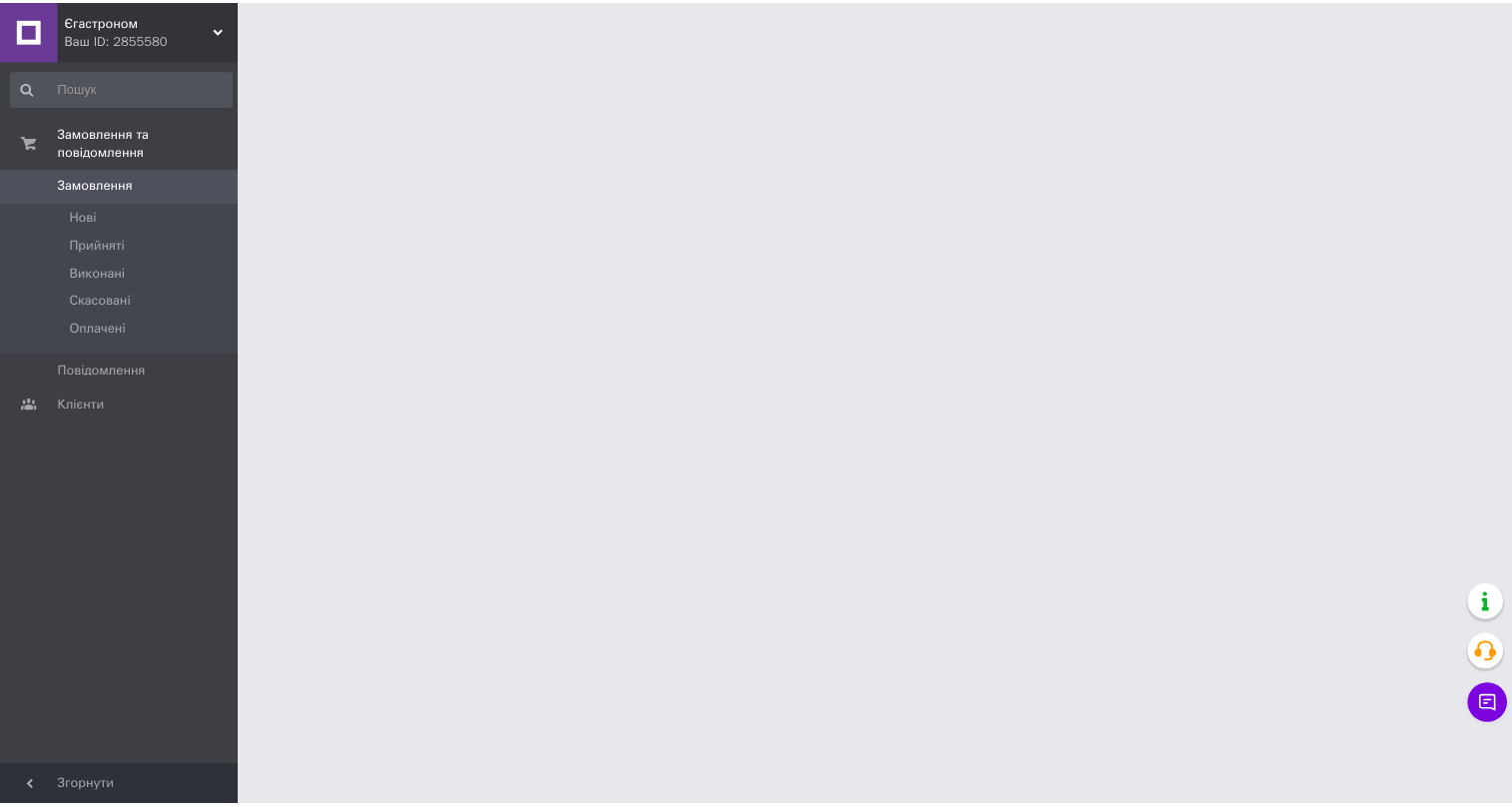 scroll, scrollTop: 0, scrollLeft: 0, axis: both 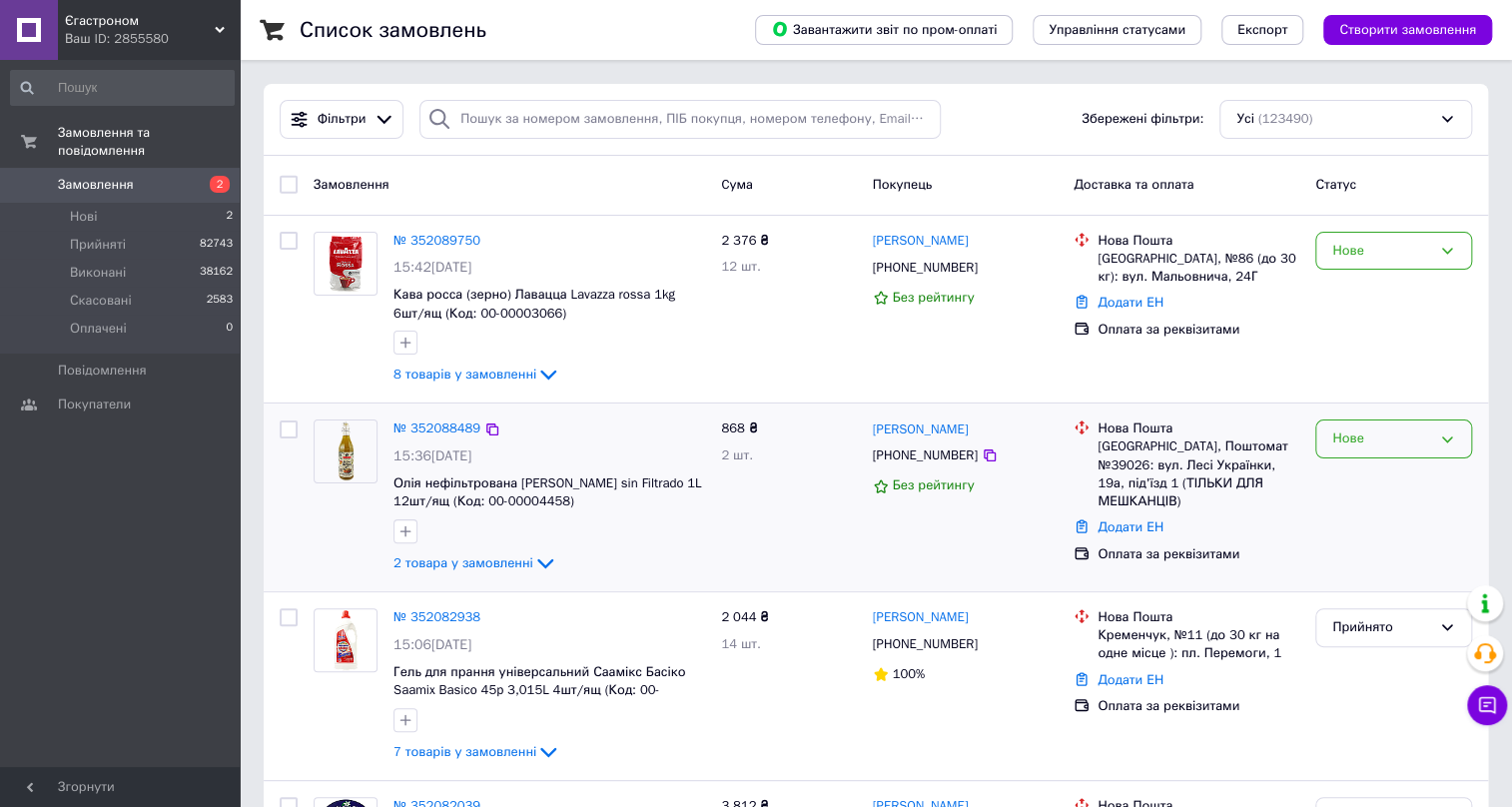 click on "Нове" at bounding box center (1381, 438) 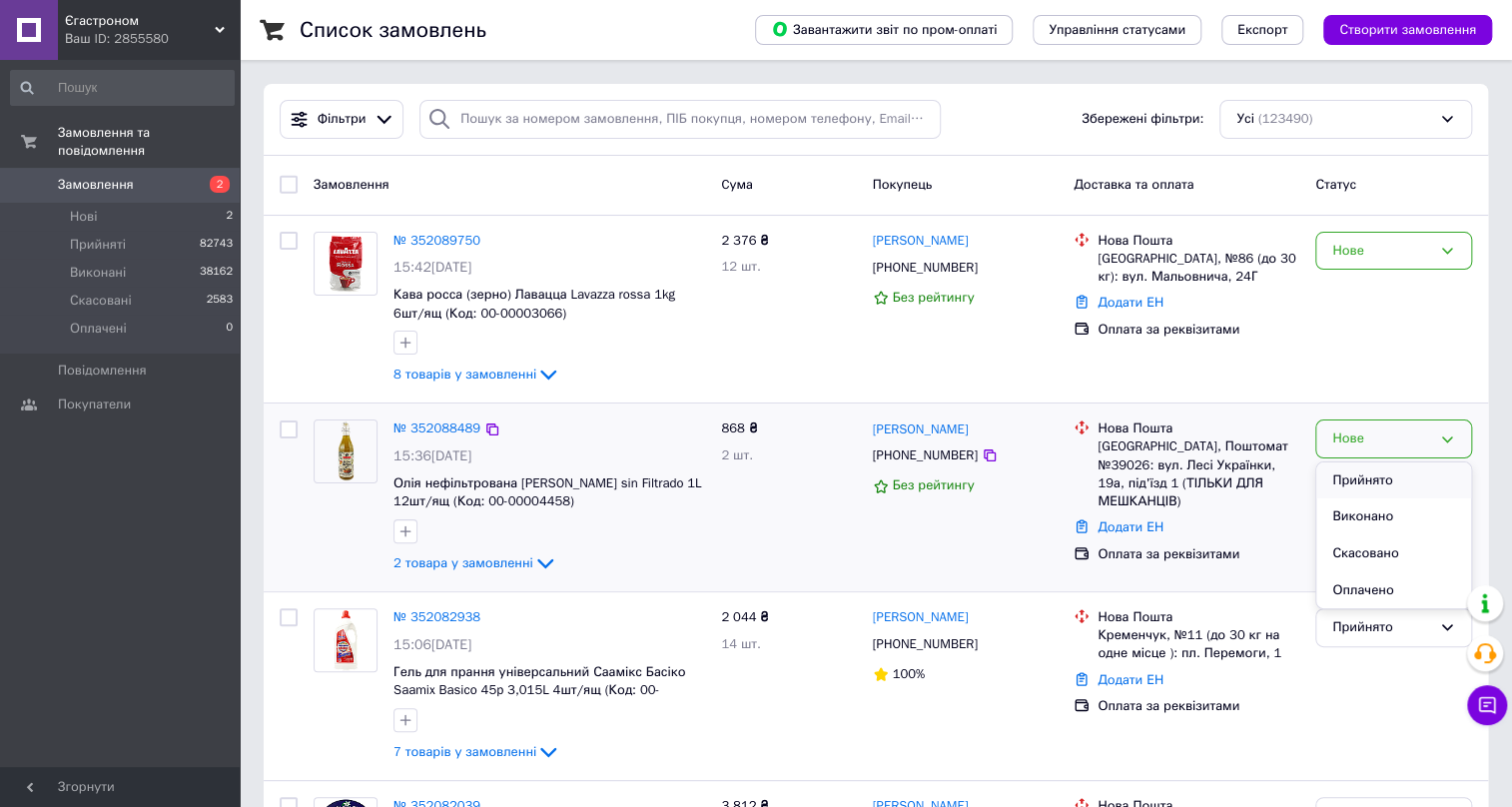 click on "Прийнято" at bounding box center (1393, 480) 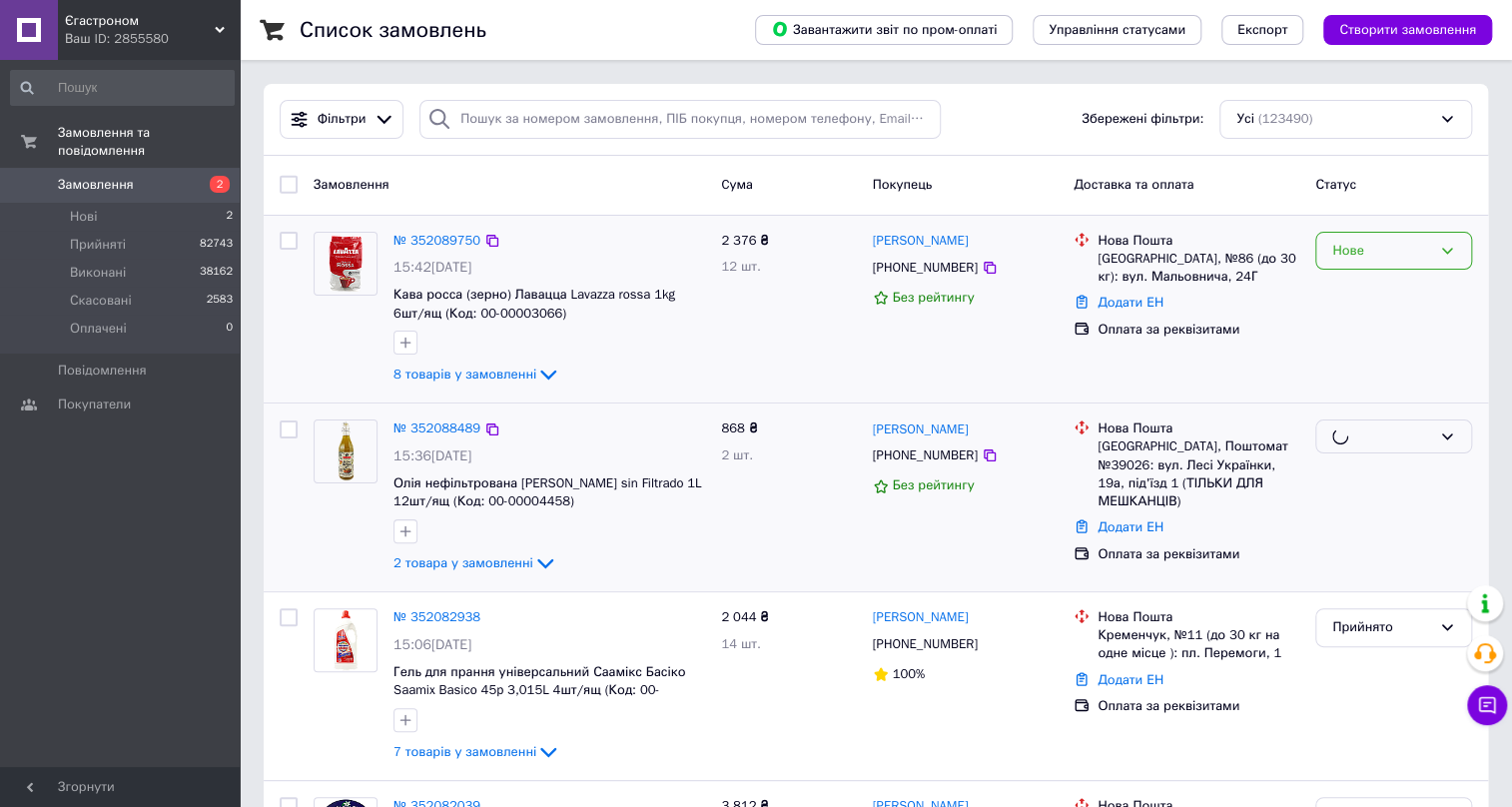 click on "Нове" at bounding box center [1393, 251] 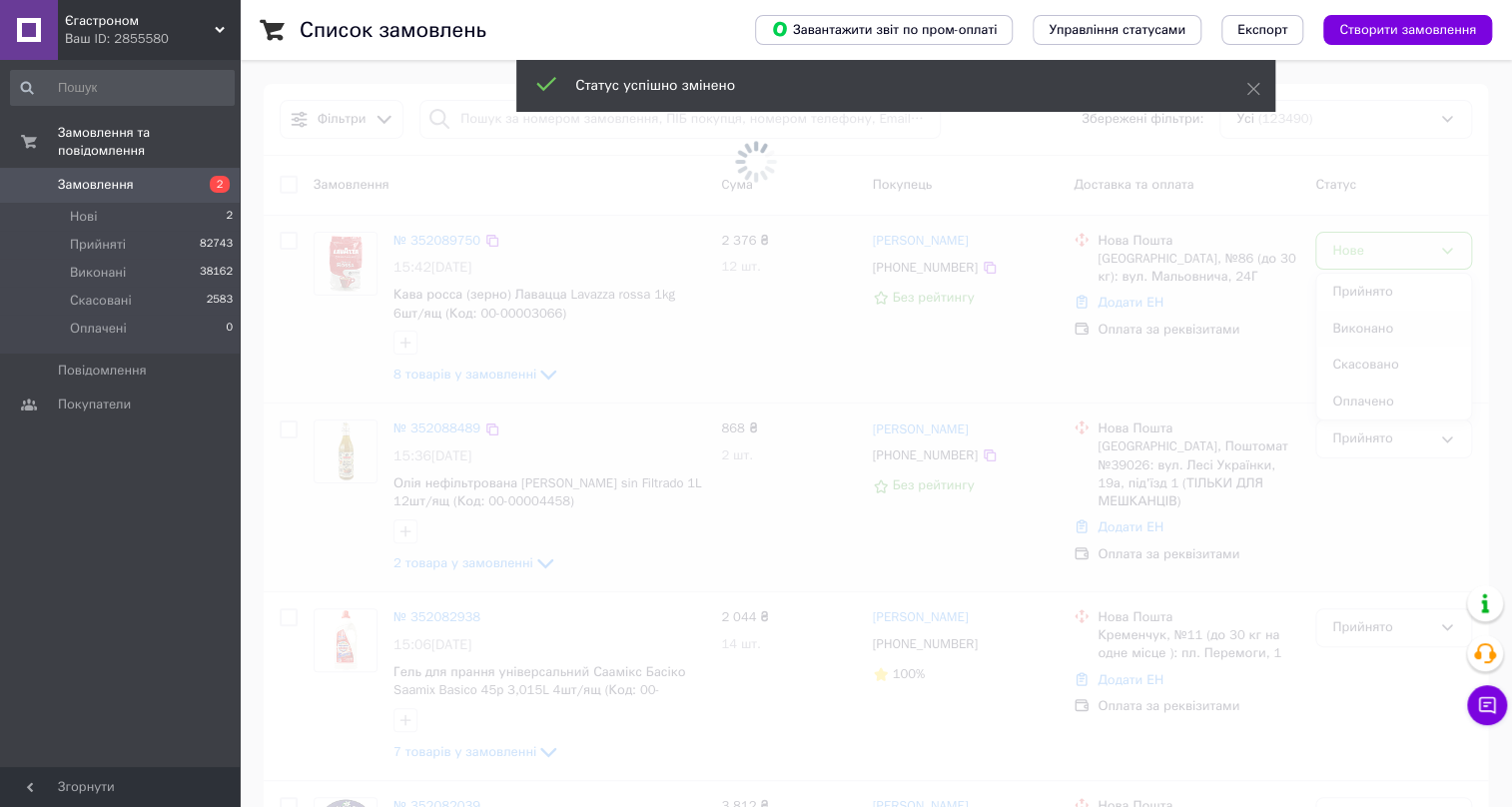 click at bounding box center (756, 162) 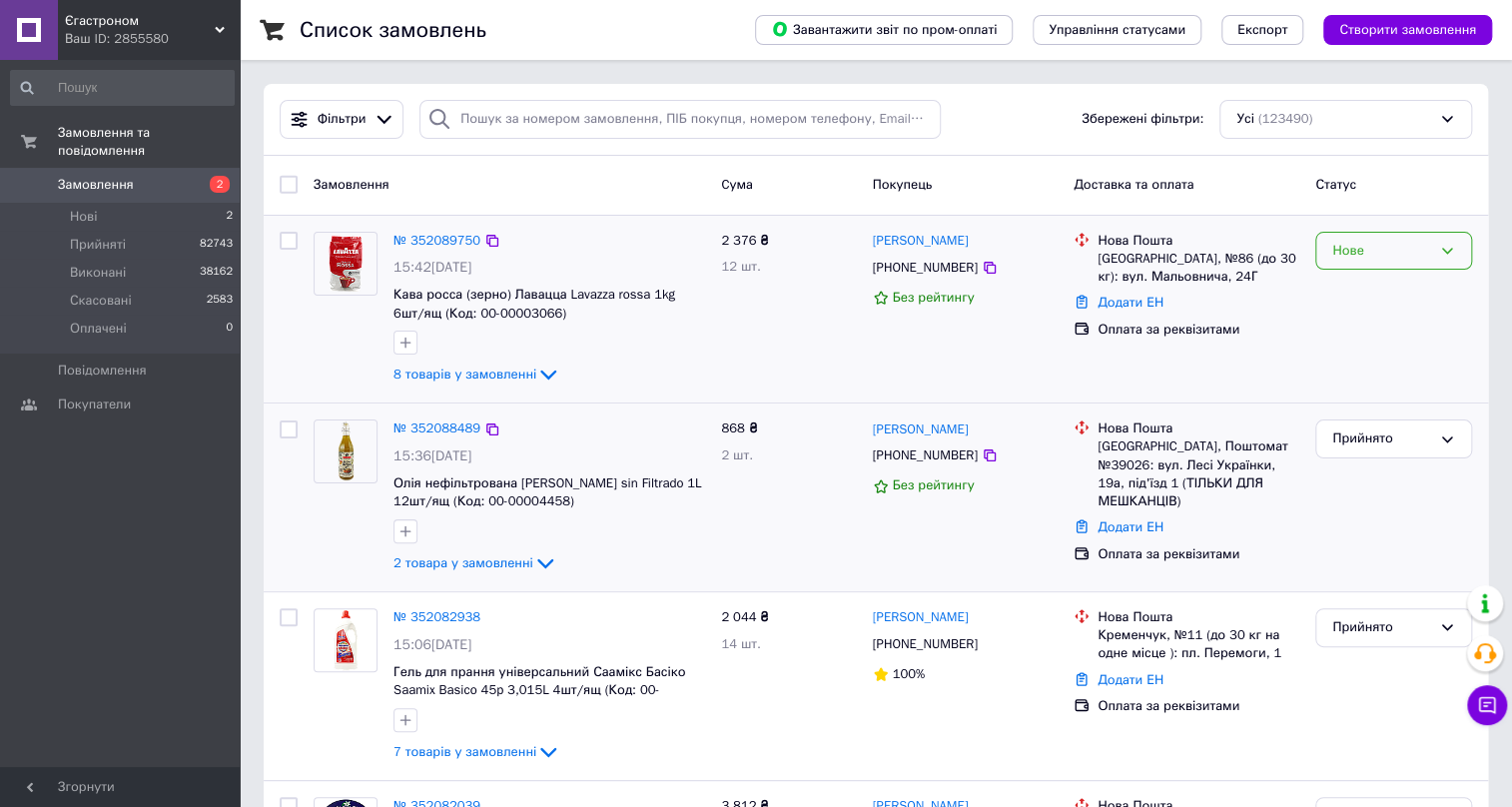 click on "Нове" at bounding box center (1381, 251) 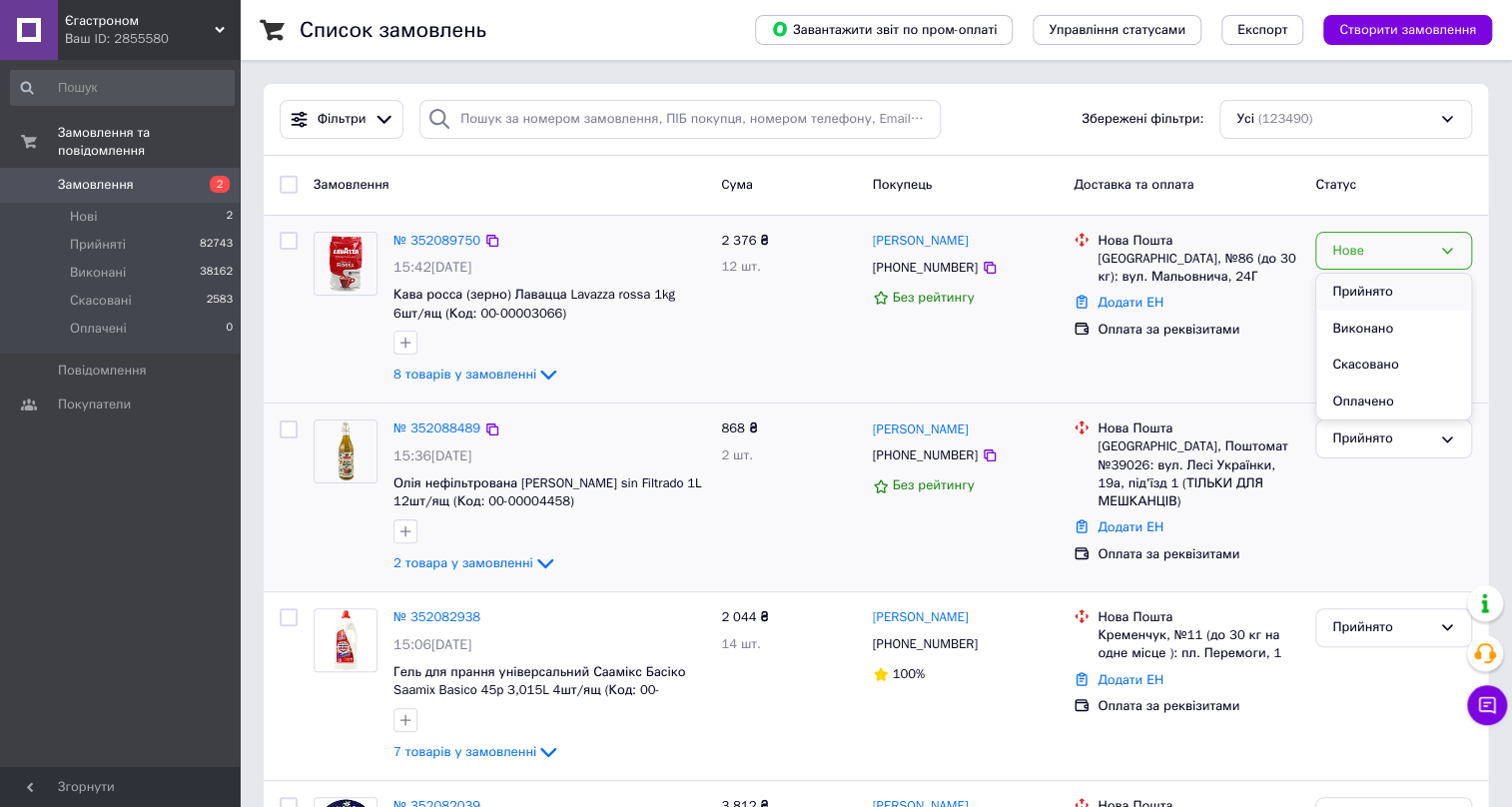 click on "Прийнято" at bounding box center (1393, 292) 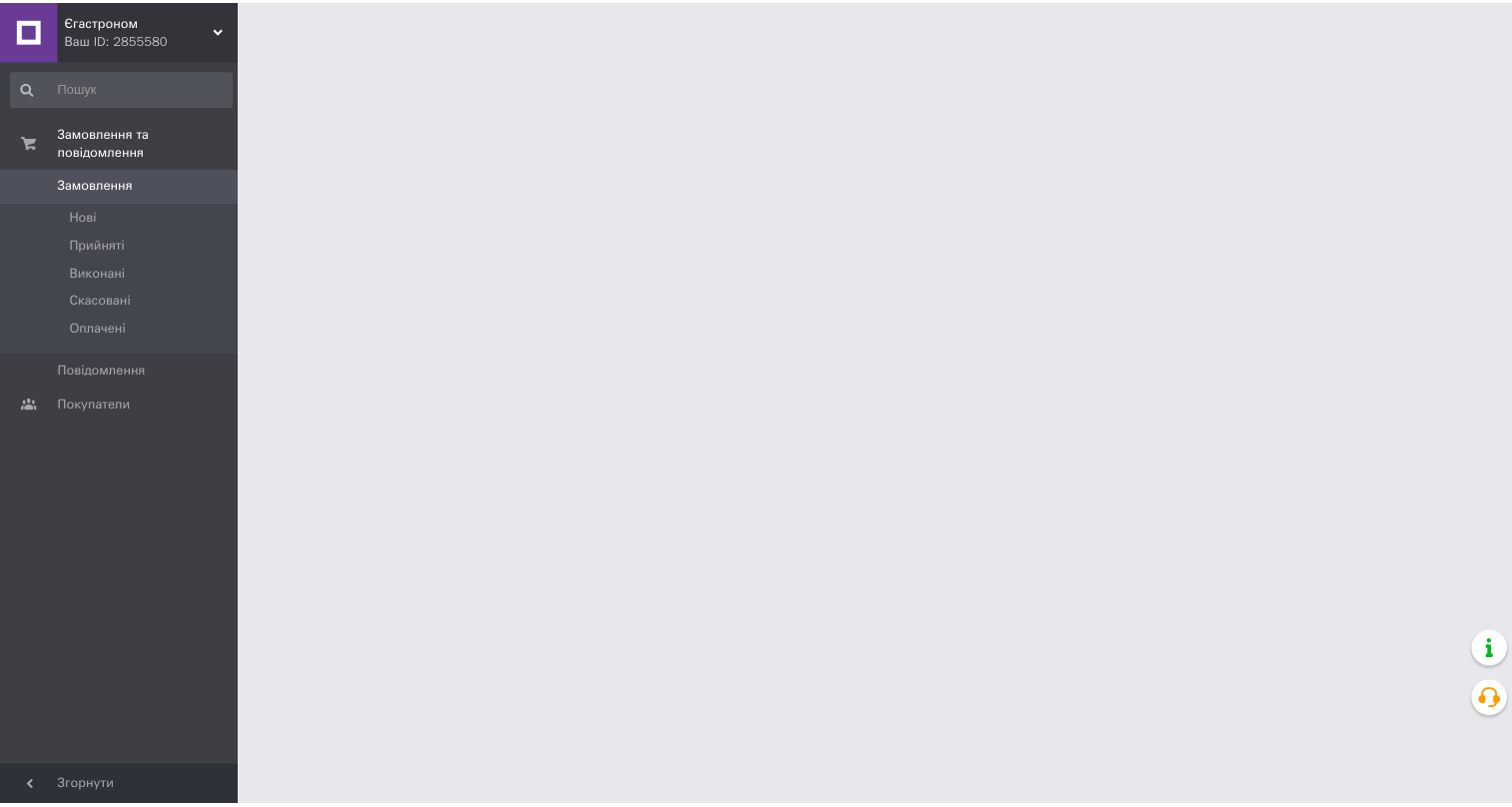 scroll, scrollTop: 0, scrollLeft: 0, axis: both 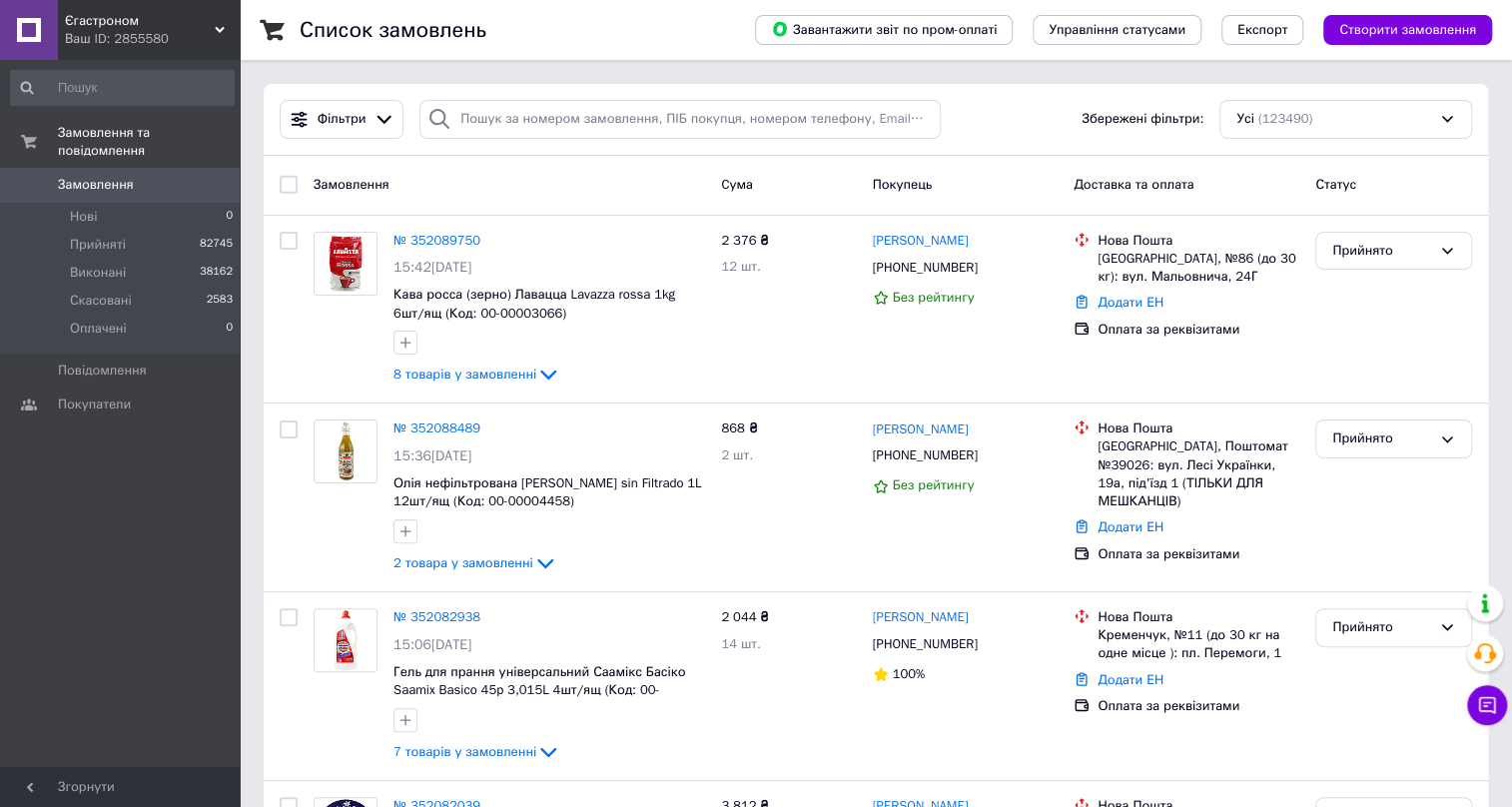 click on "Замовлення та повідомлення Замовлення 0 Нові 0 Прийняті 82745 Виконані 38162 Скасовані 2583 Оплачені 0 Повідомлення 0 Покупатели" at bounding box center [122, 415] 